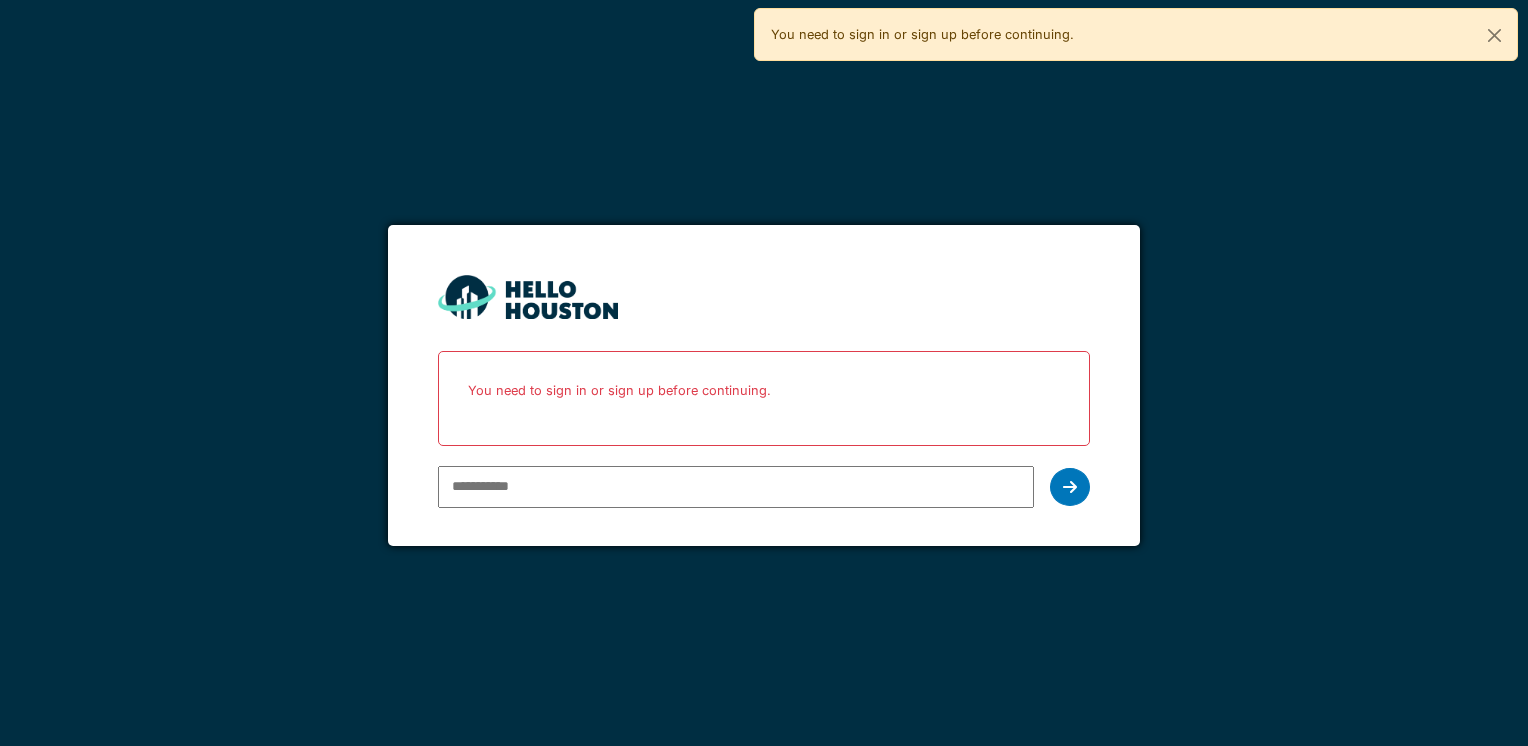 scroll, scrollTop: 0, scrollLeft: 0, axis: both 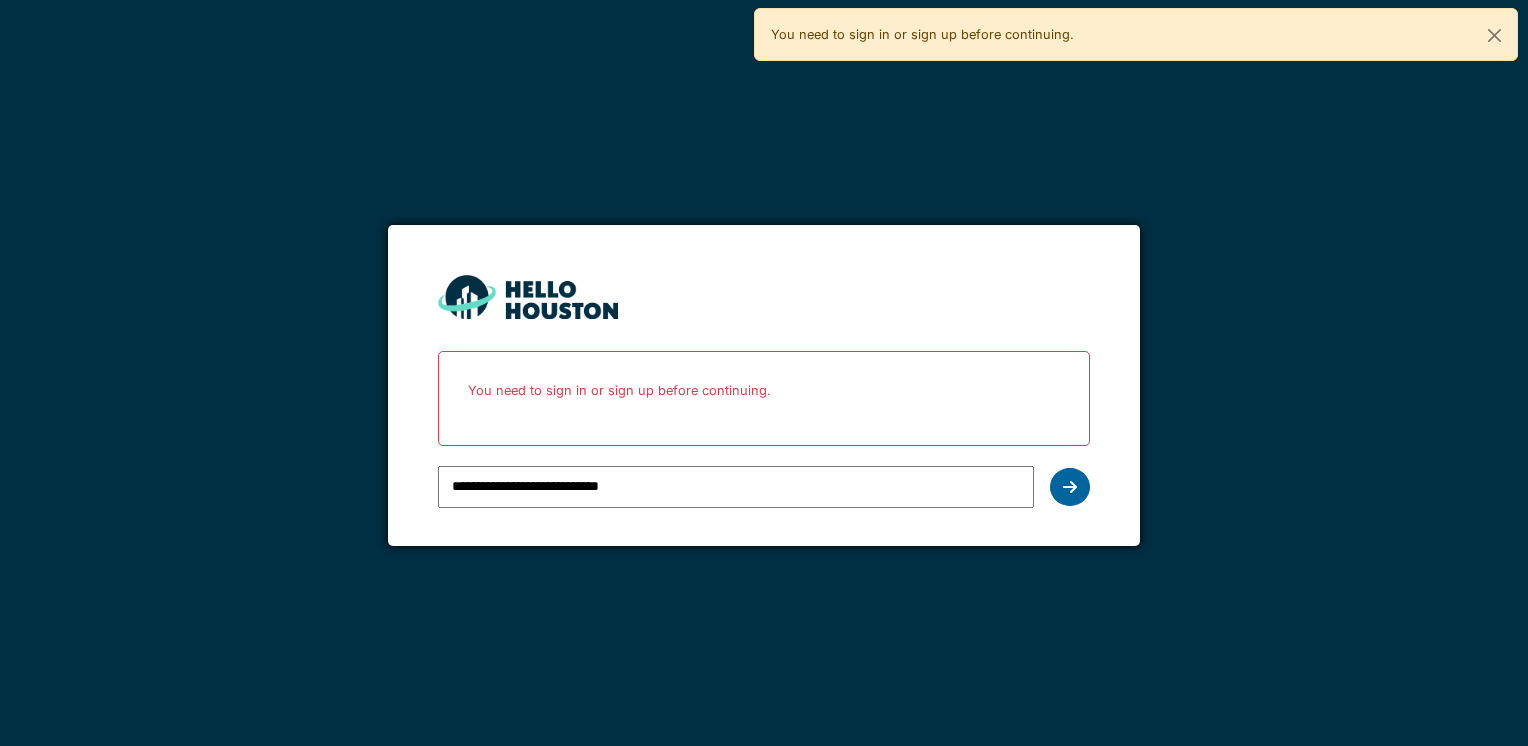 click at bounding box center [1070, 487] 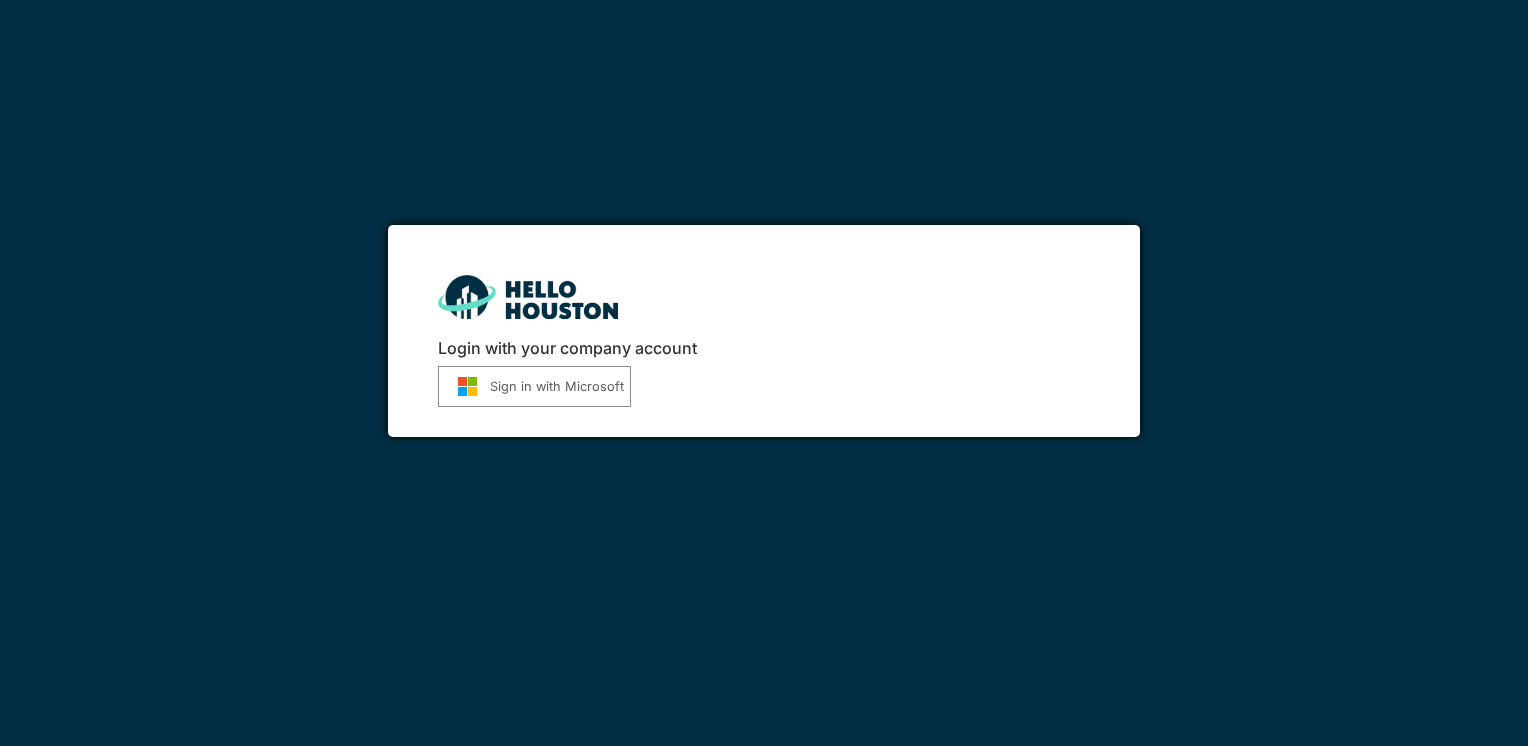 scroll, scrollTop: 0, scrollLeft: 0, axis: both 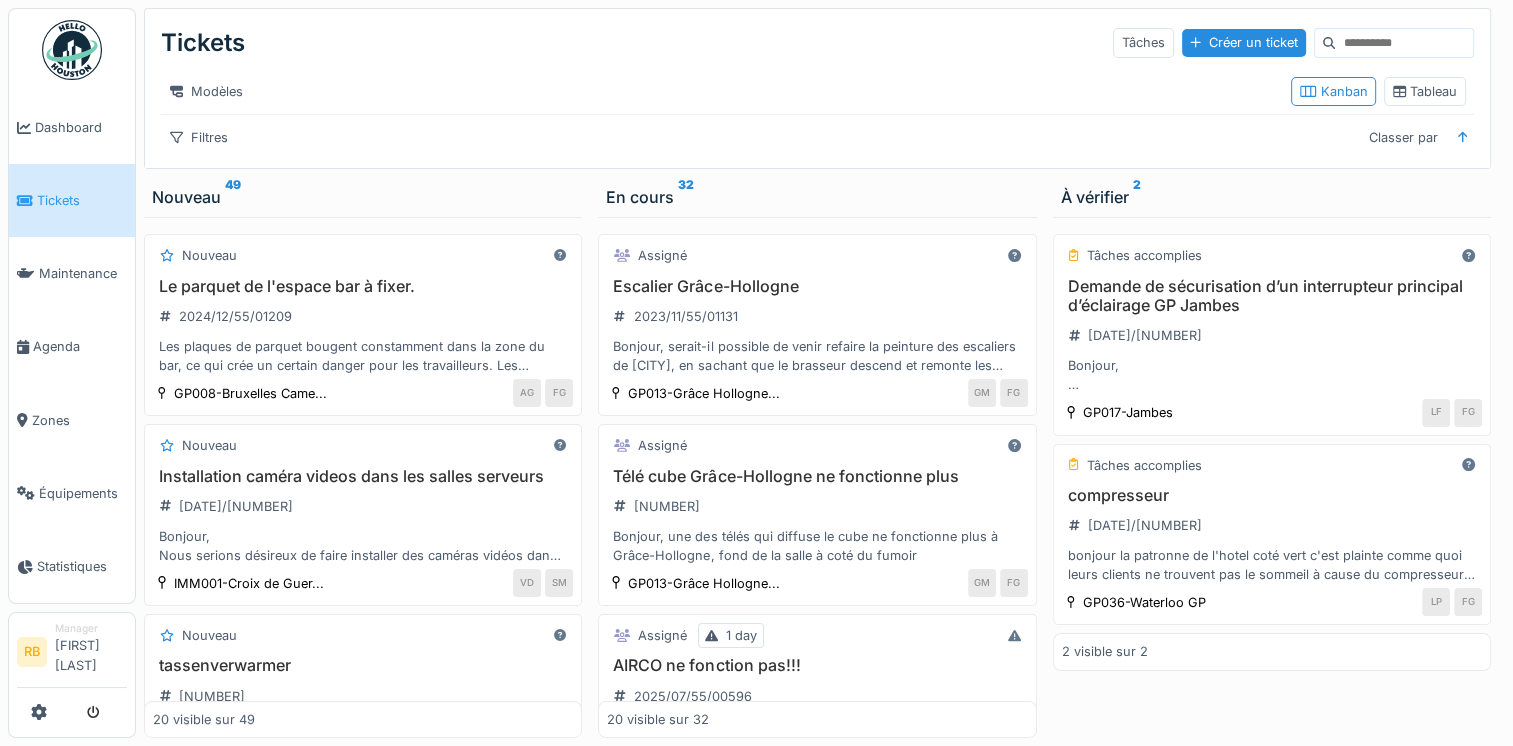 click on "Tickets Tâches Créer un ticket Modèles   Kanban   Tableau Filtres Classer par" at bounding box center [817, 88] 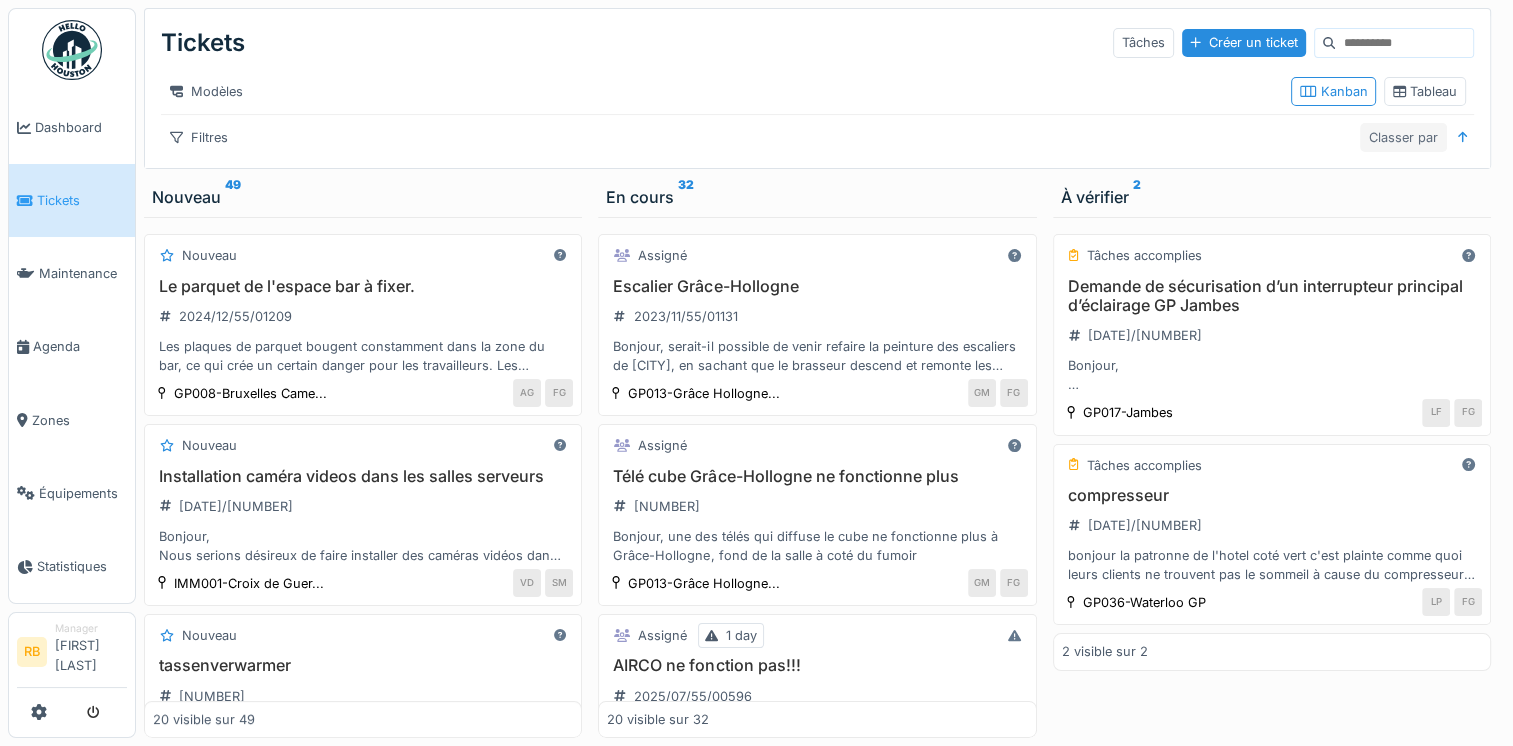 click on "Classer par" at bounding box center [1403, 137] 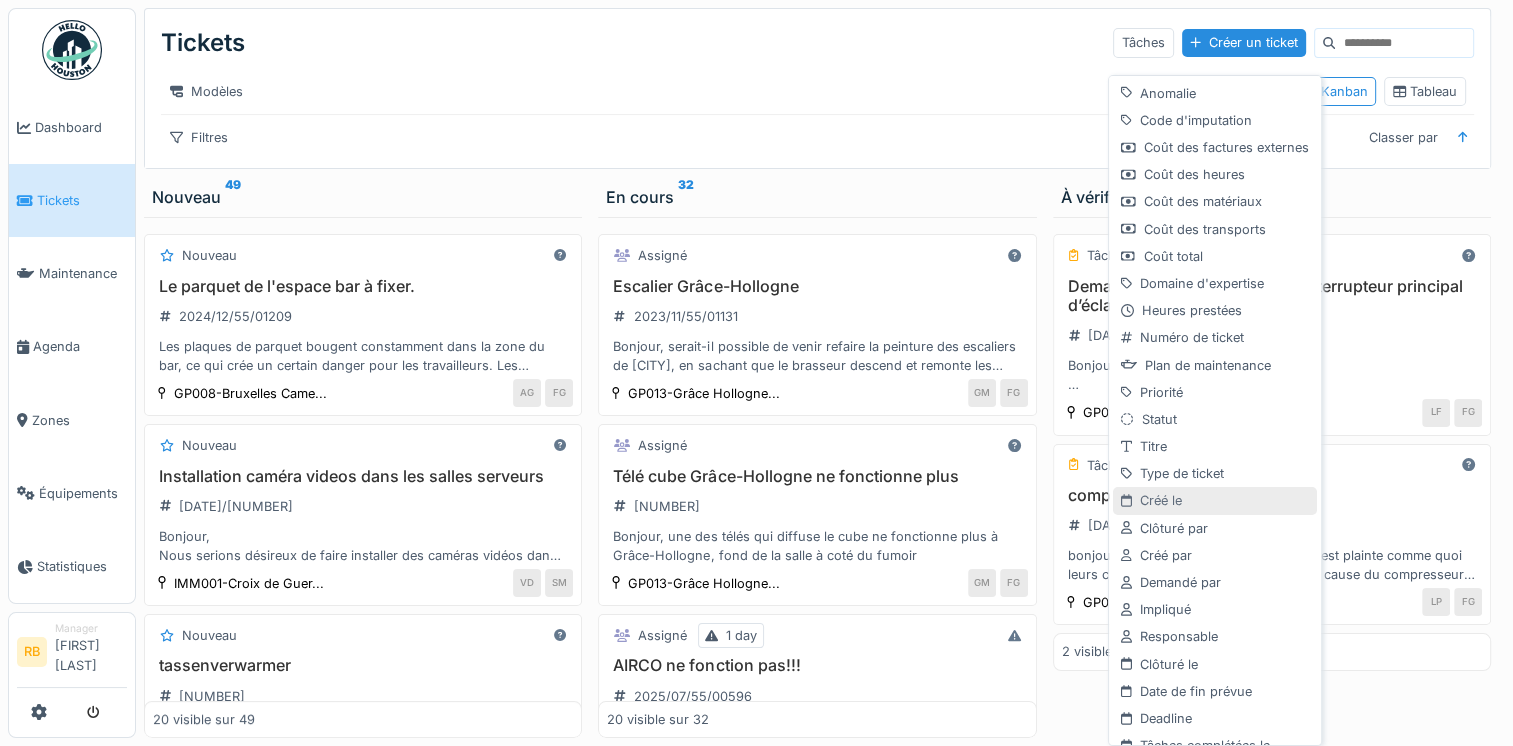 click on "Créé le" at bounding box center (1214, 500) 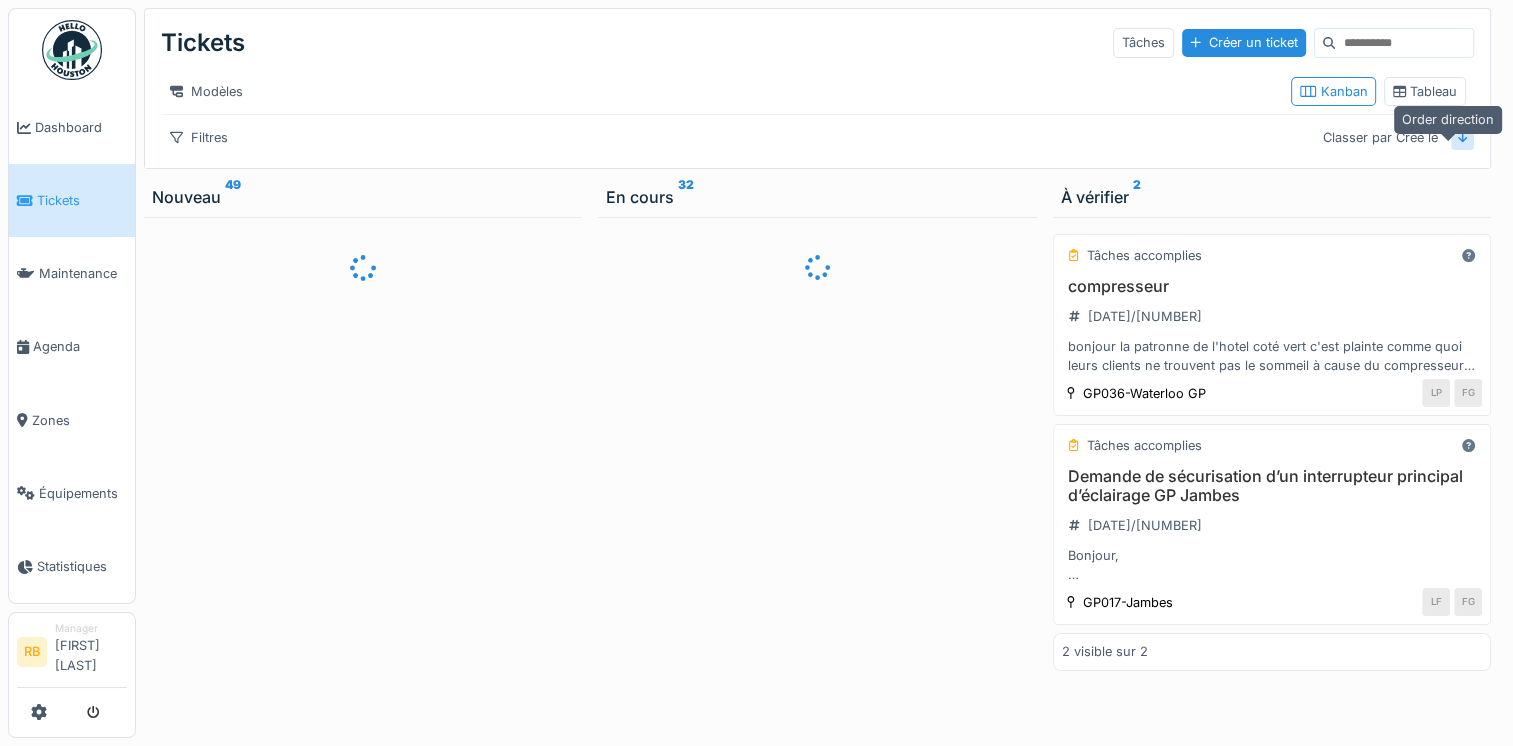 click at bounding box center [1463, 137] 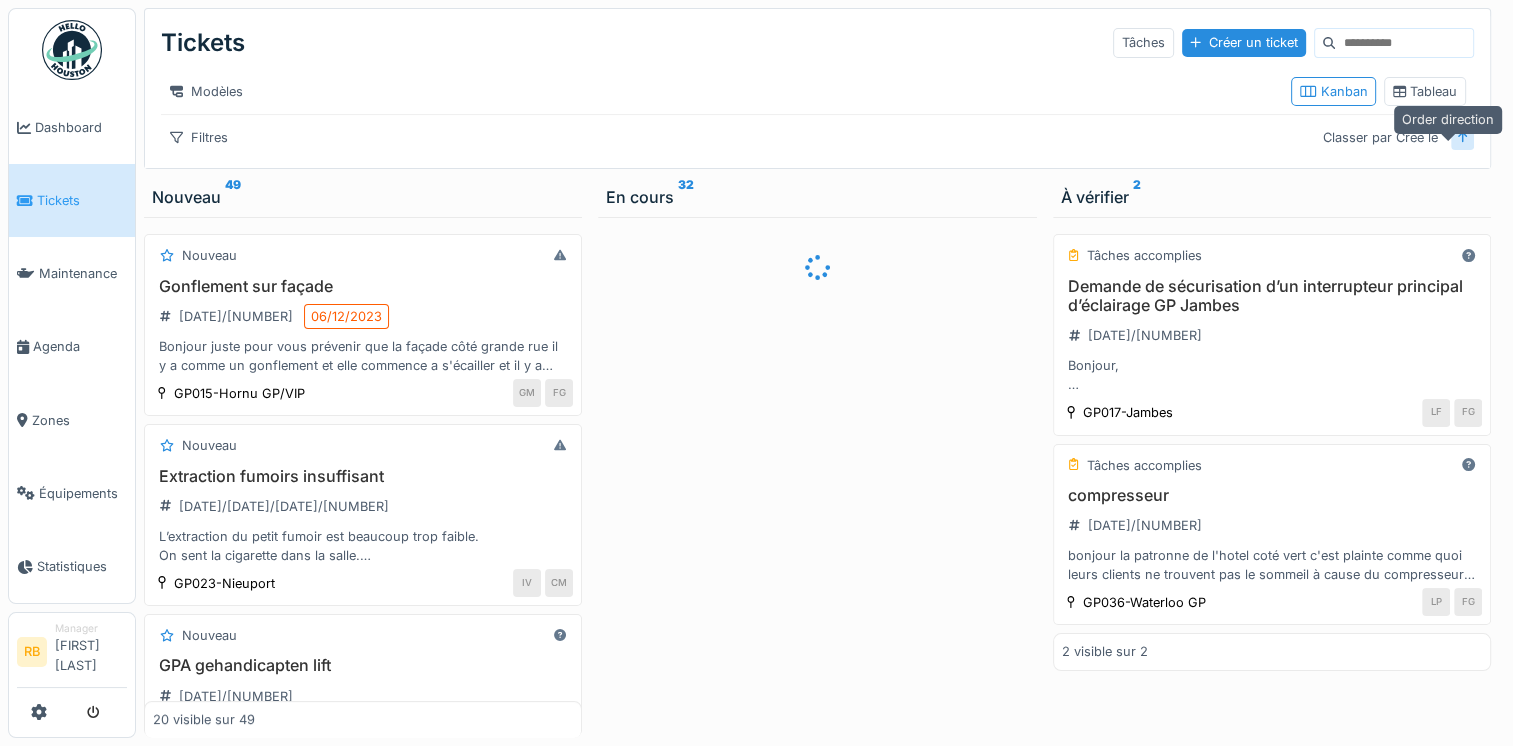 click at bounding box center [1463, 137] 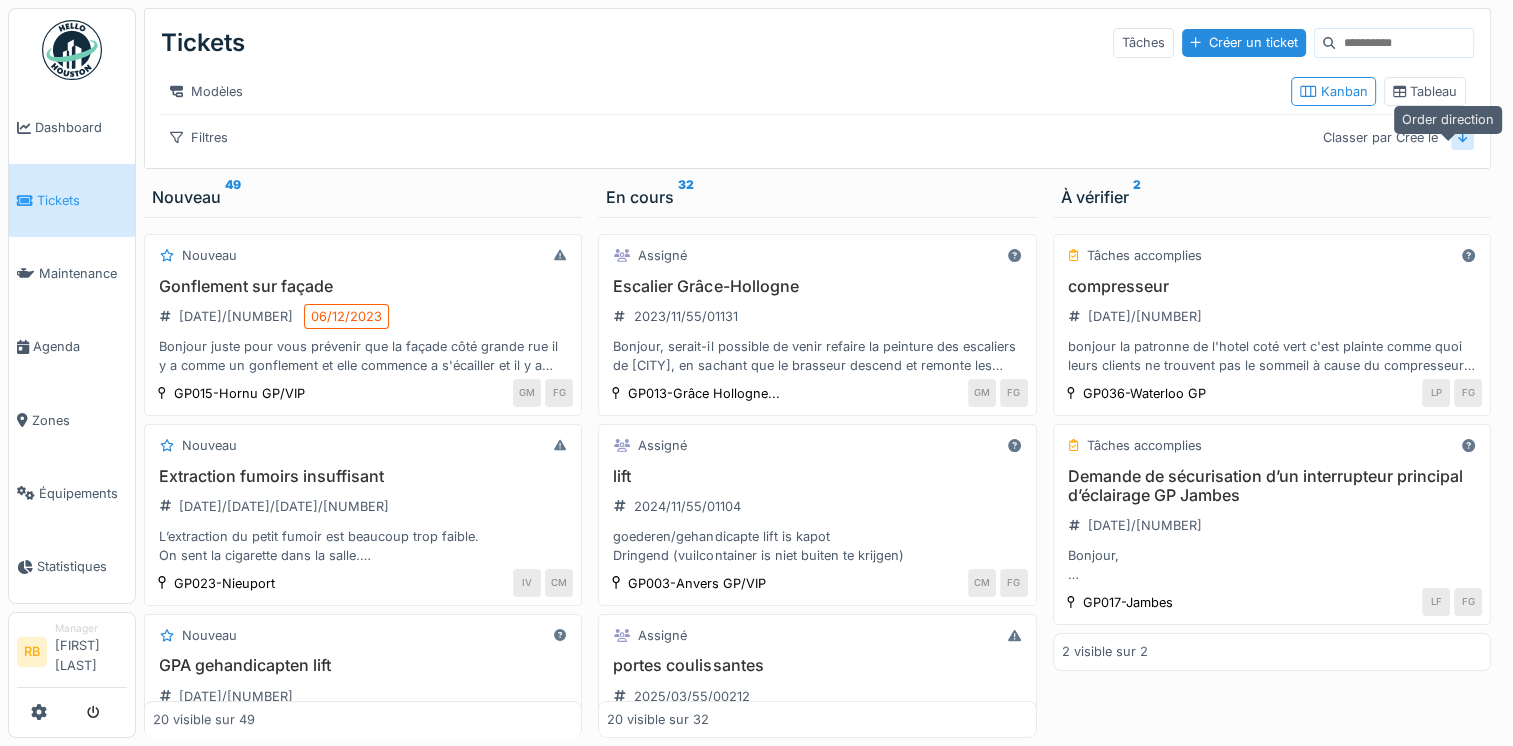 click 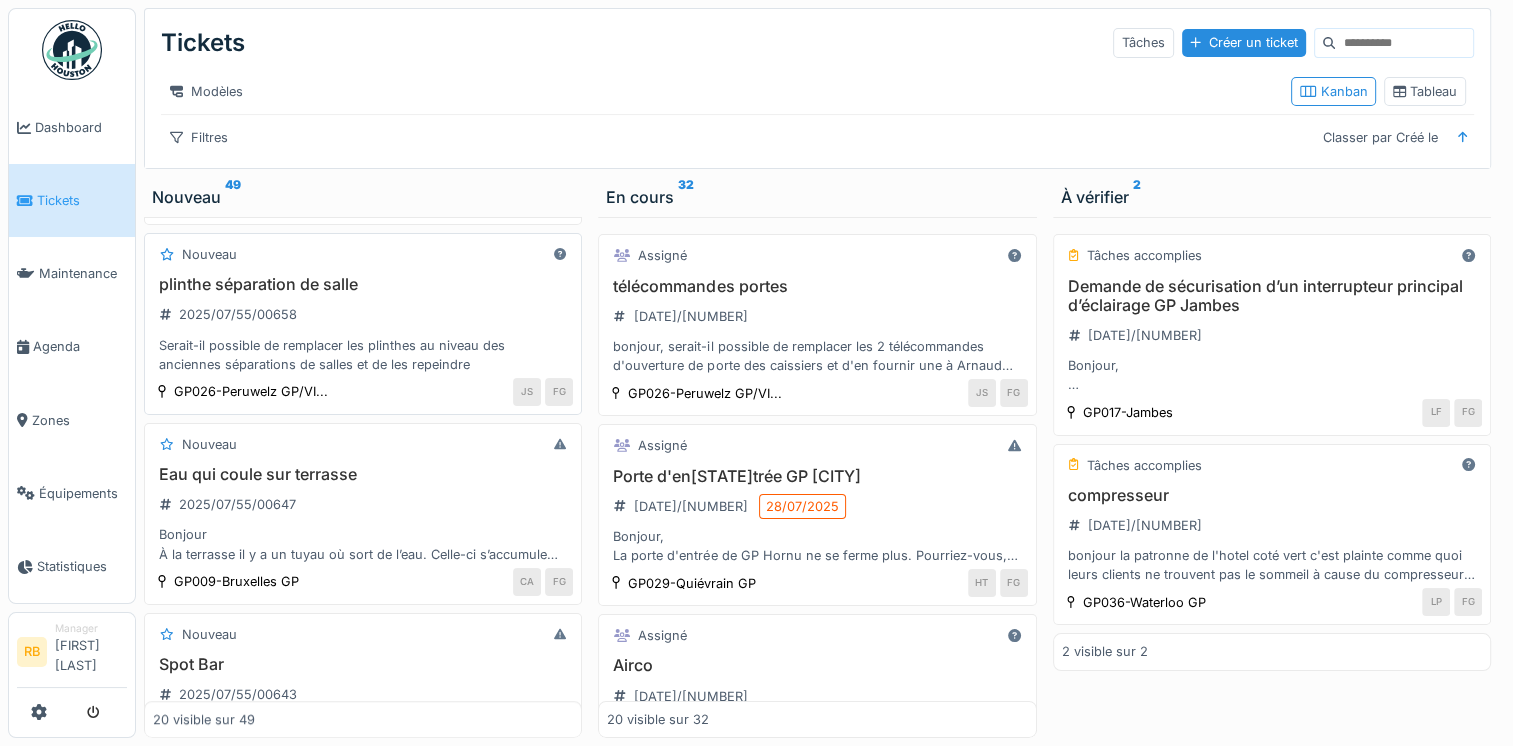 scroll, scrollTop: 1330, scrollLeft: 0, axis: vertical 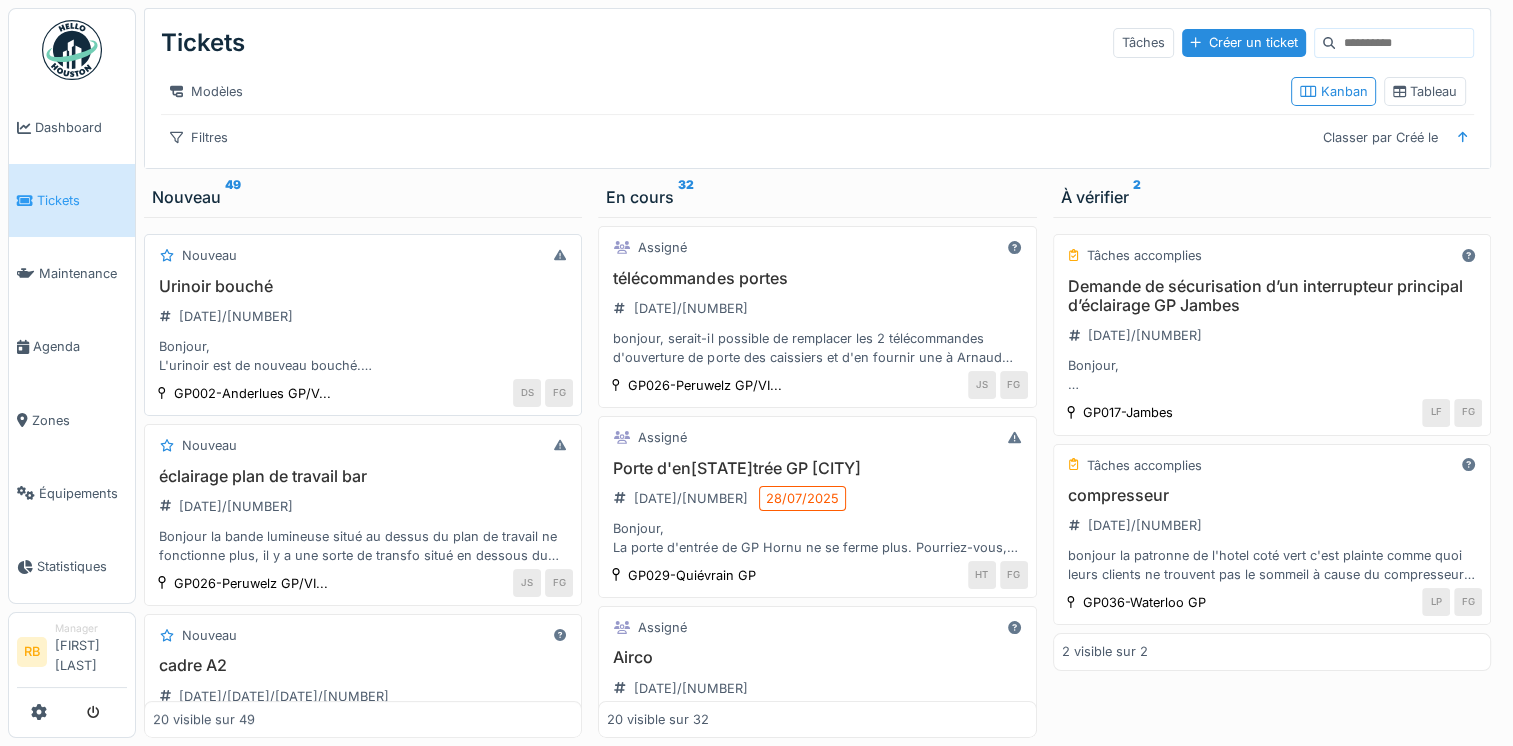 click on "Urinoir bouché [DATE]/[NUMBER] Bonjour,
L'urinoir est de nouveau bouché.
Serait-il possible d'envoyer quelqu'un ?" at bounding box center [363, 326] 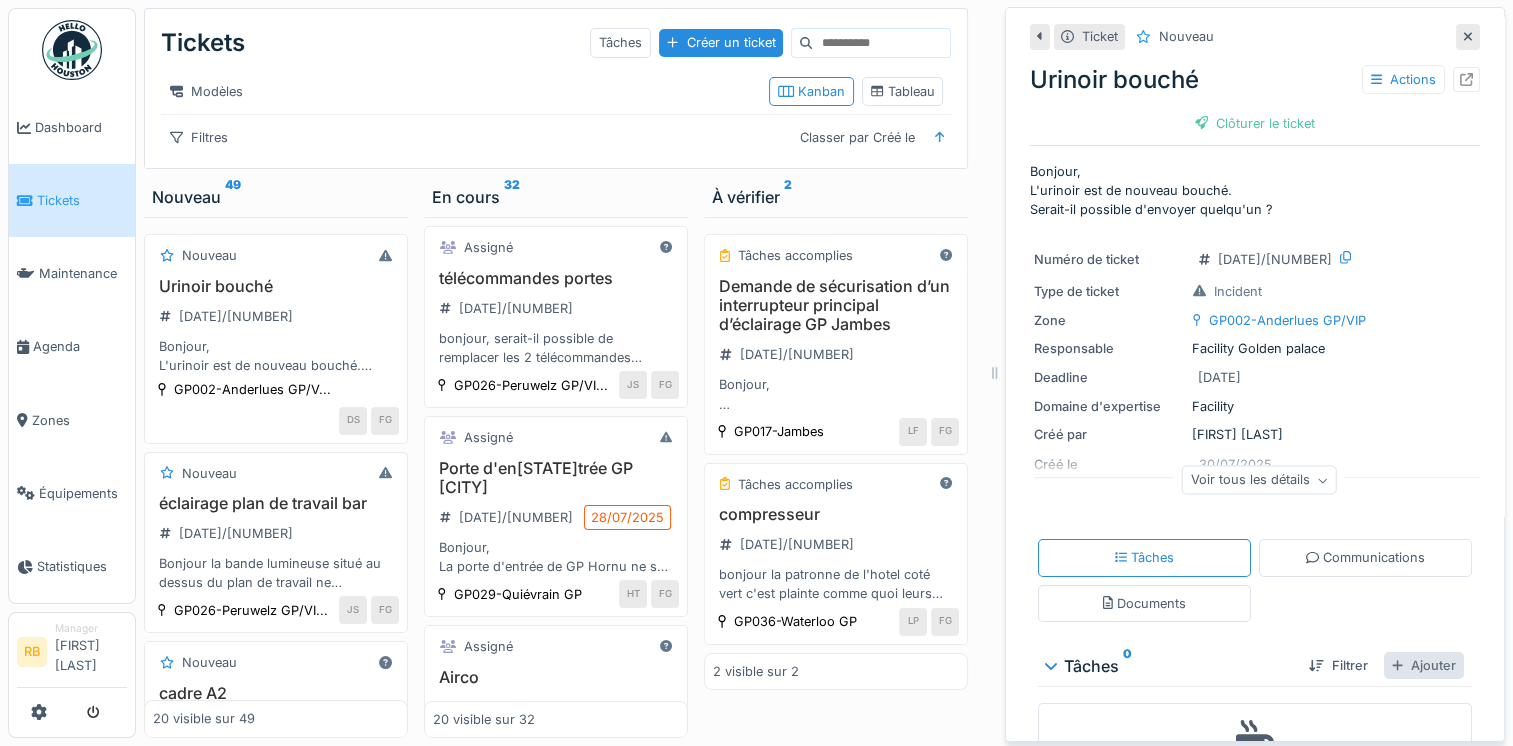 click on "Ajouter" at bounding box center [1424, 665] 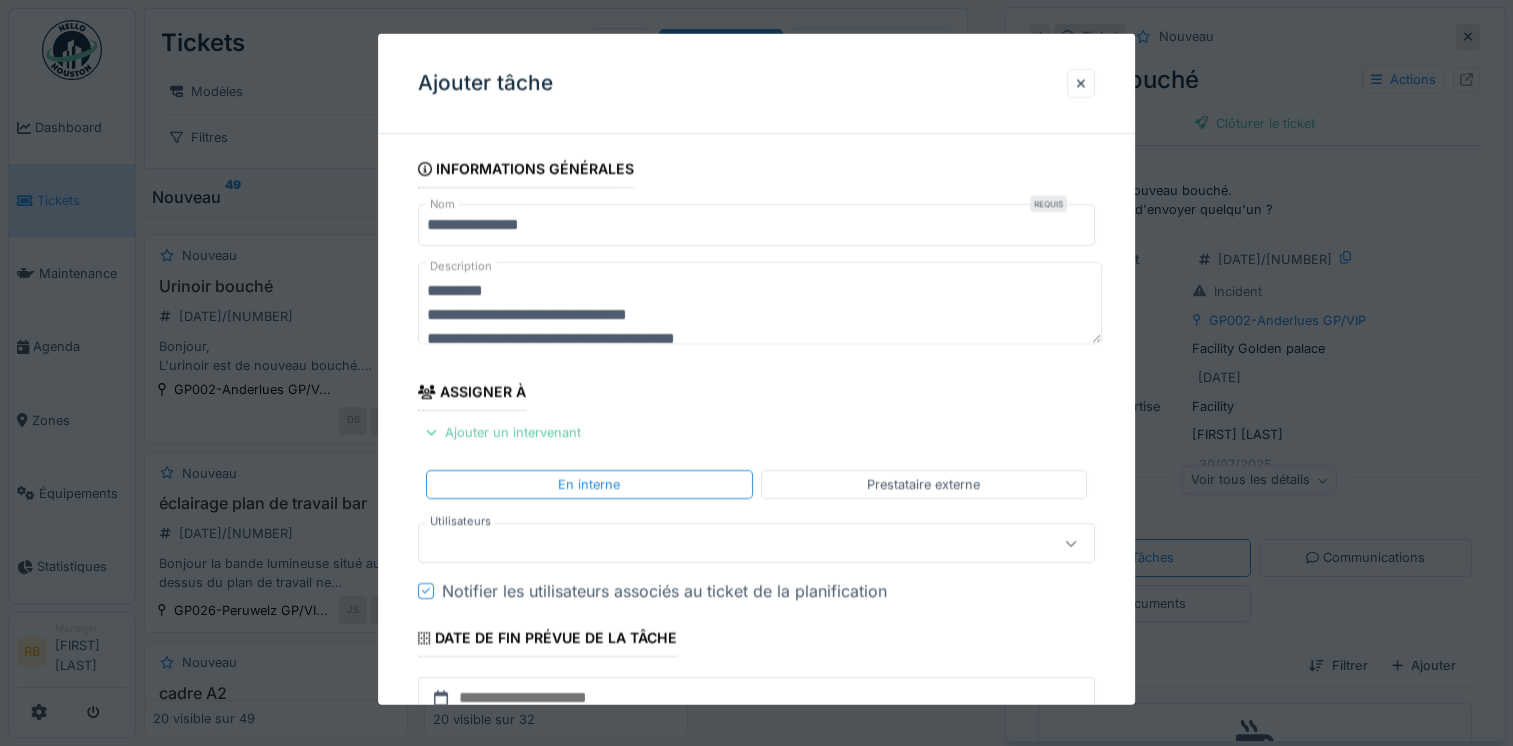 click on "Ajouter un intervenant" at bounding box center [503, 432] 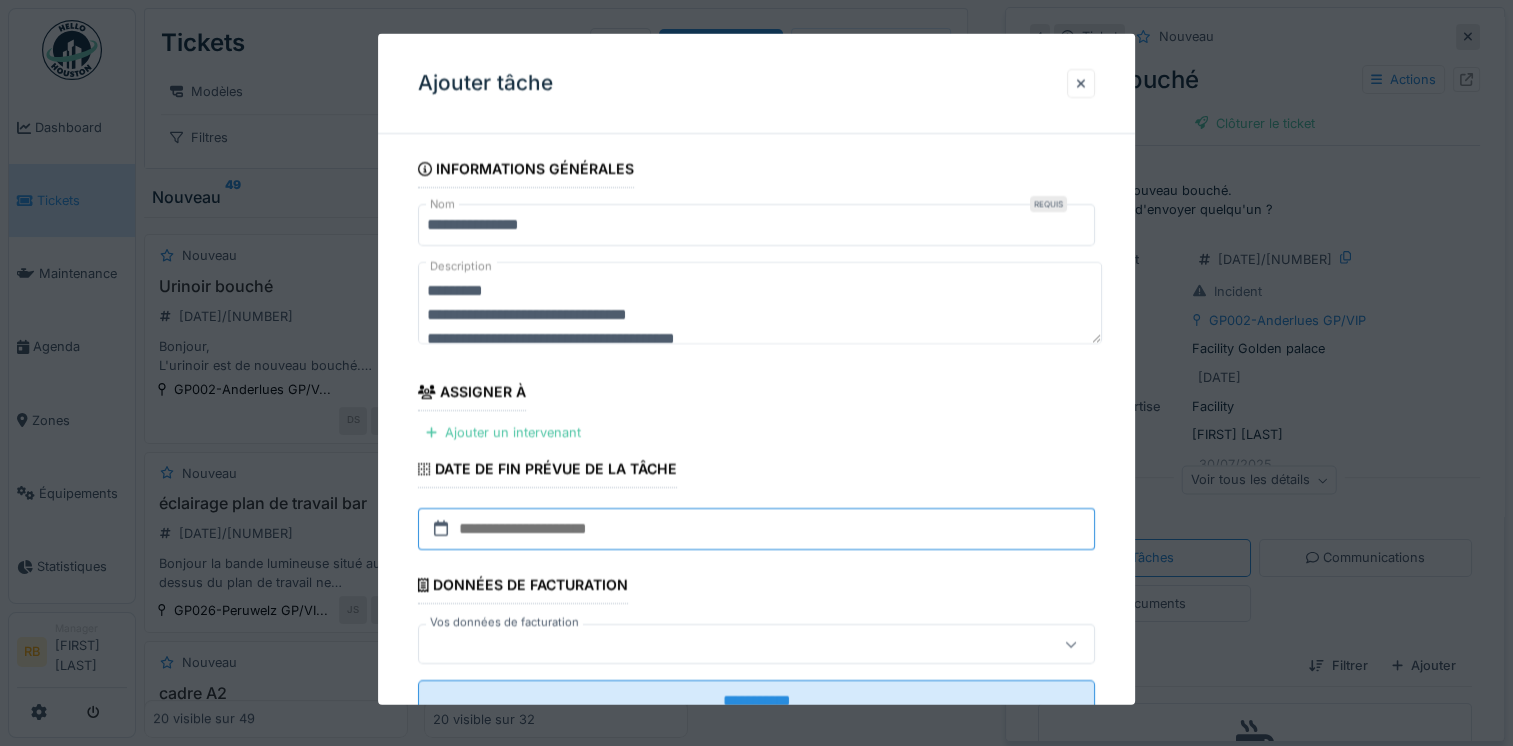 click at bounding box center (756, 529) 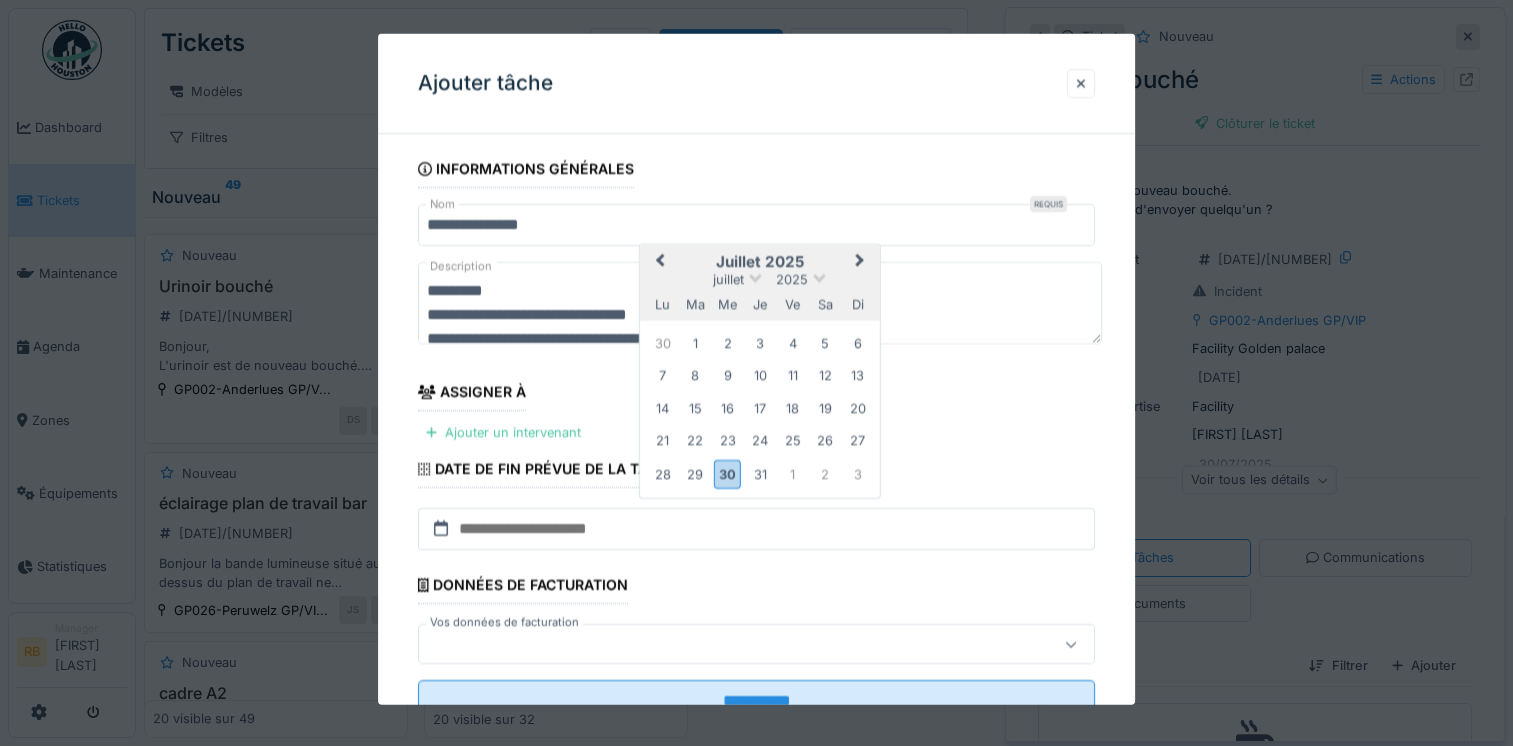 click on "juillet 2025" at bounding box center [760, 261] 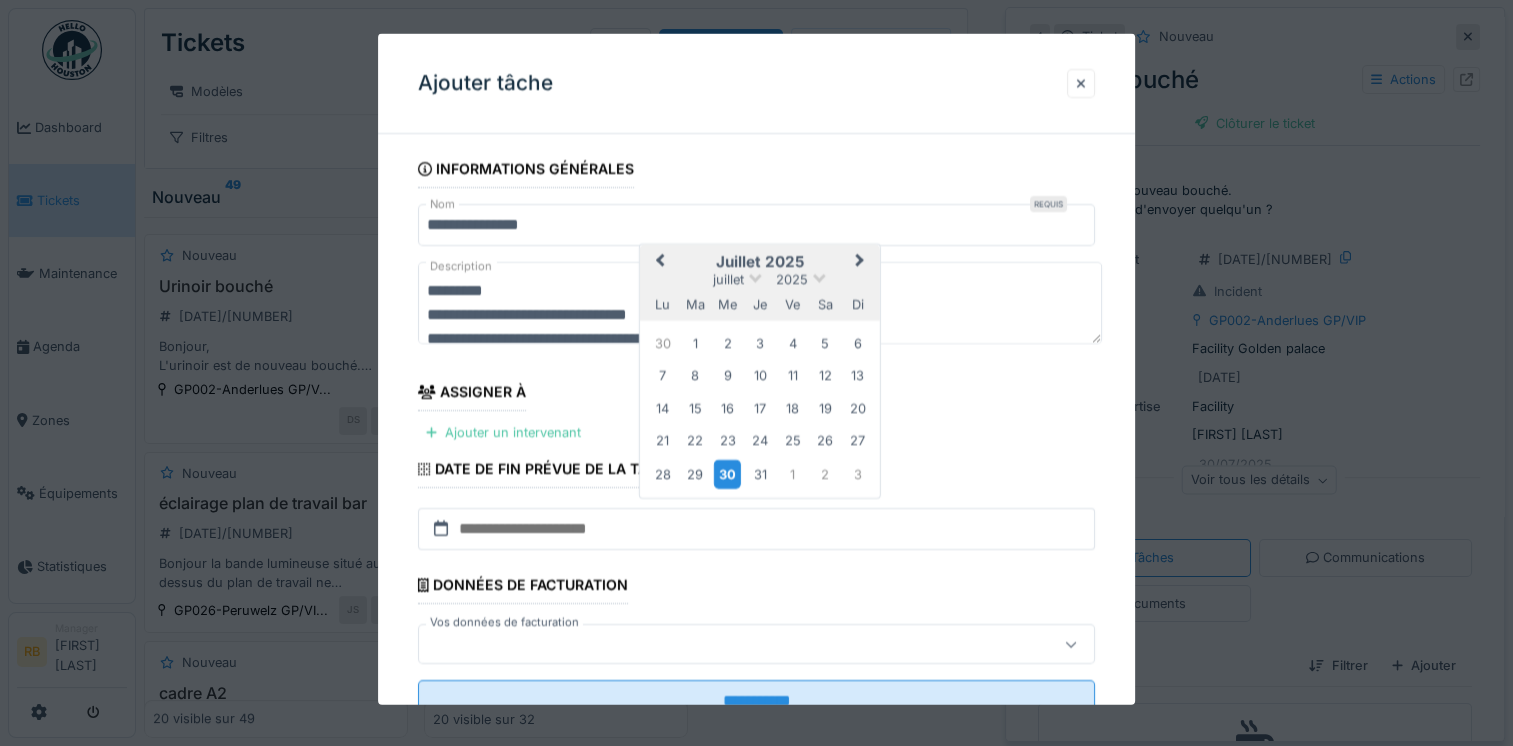 click on "30" at bounding box center (727, 473) 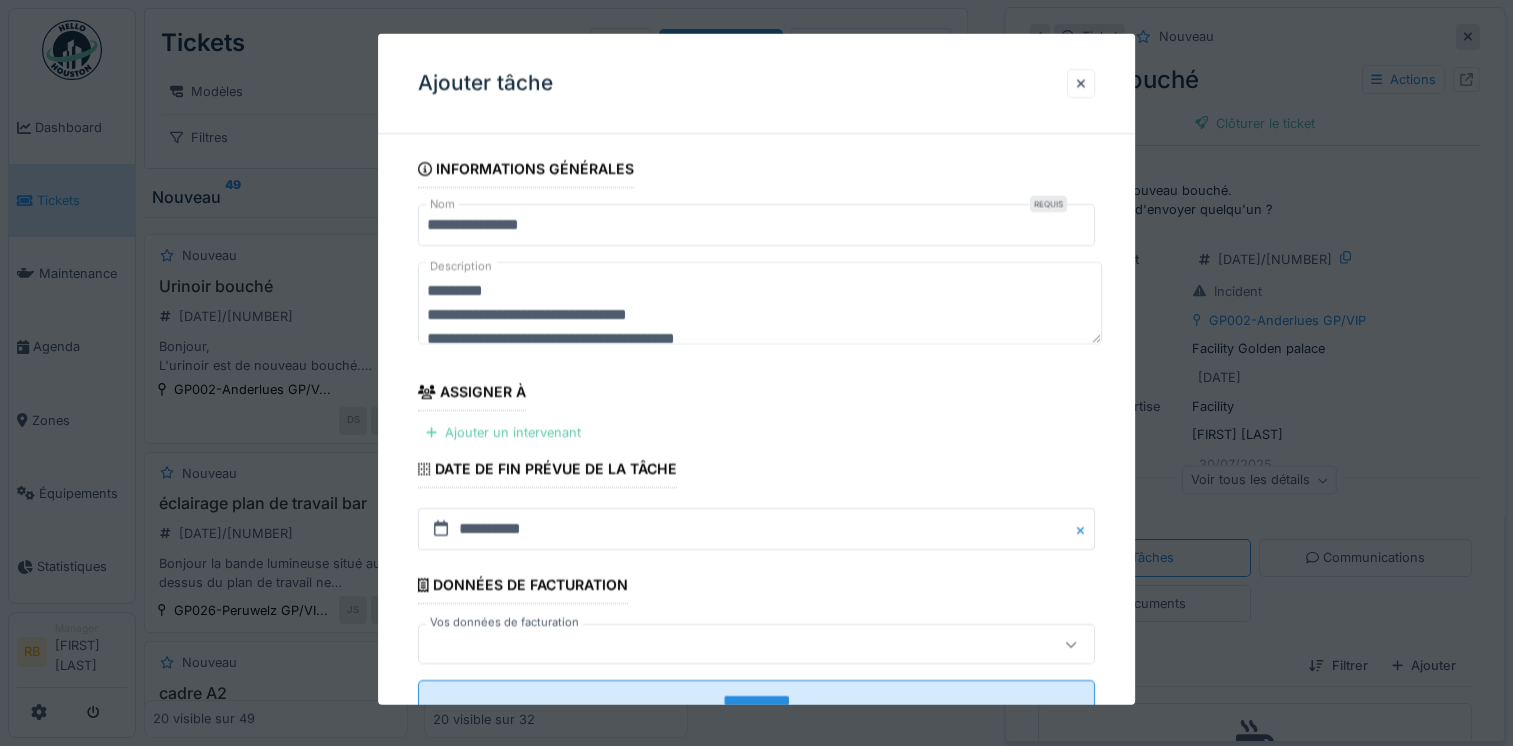 click on "Ajouter un intervenant" at bounding box center [503, 432] 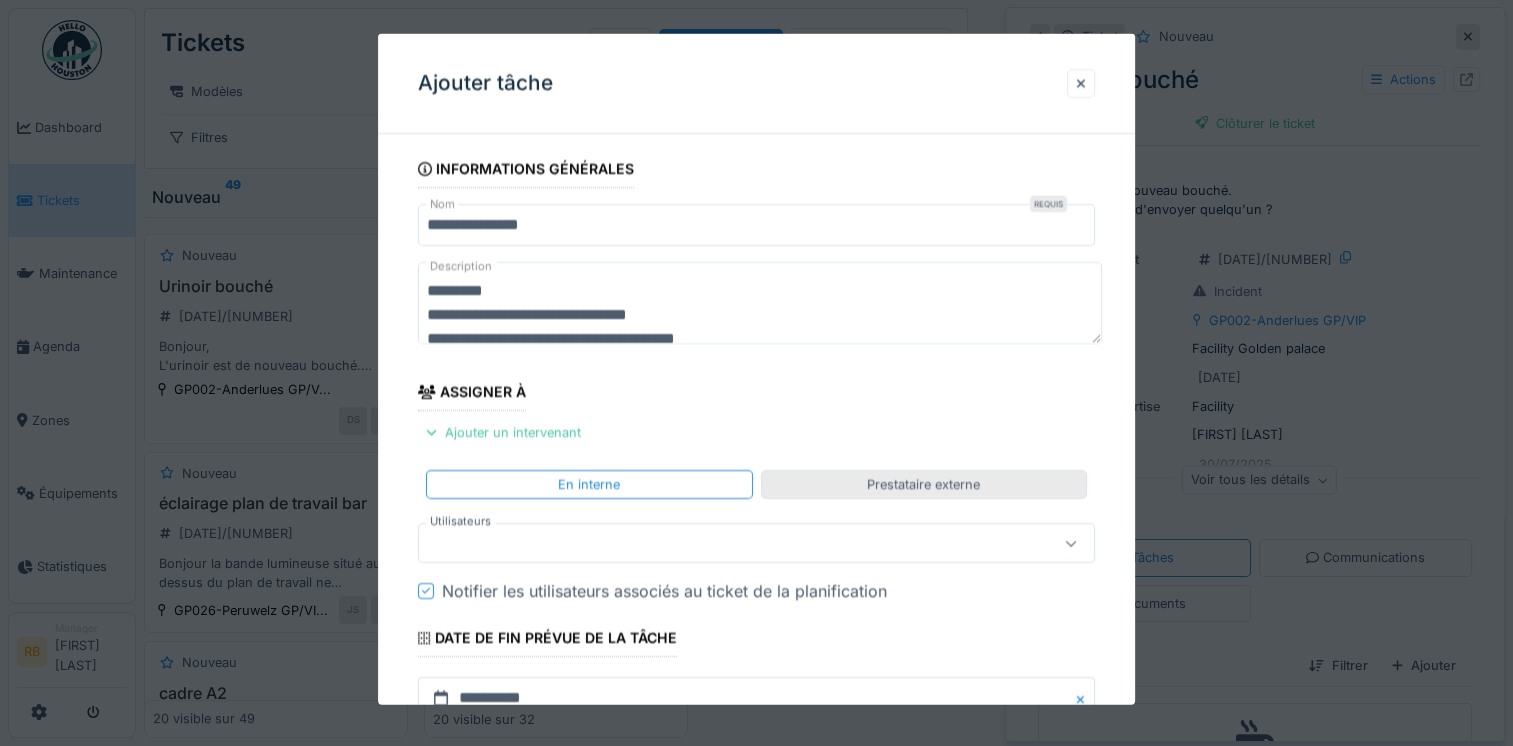 click on "Prestataire externe" at bounding box center (923, 484) 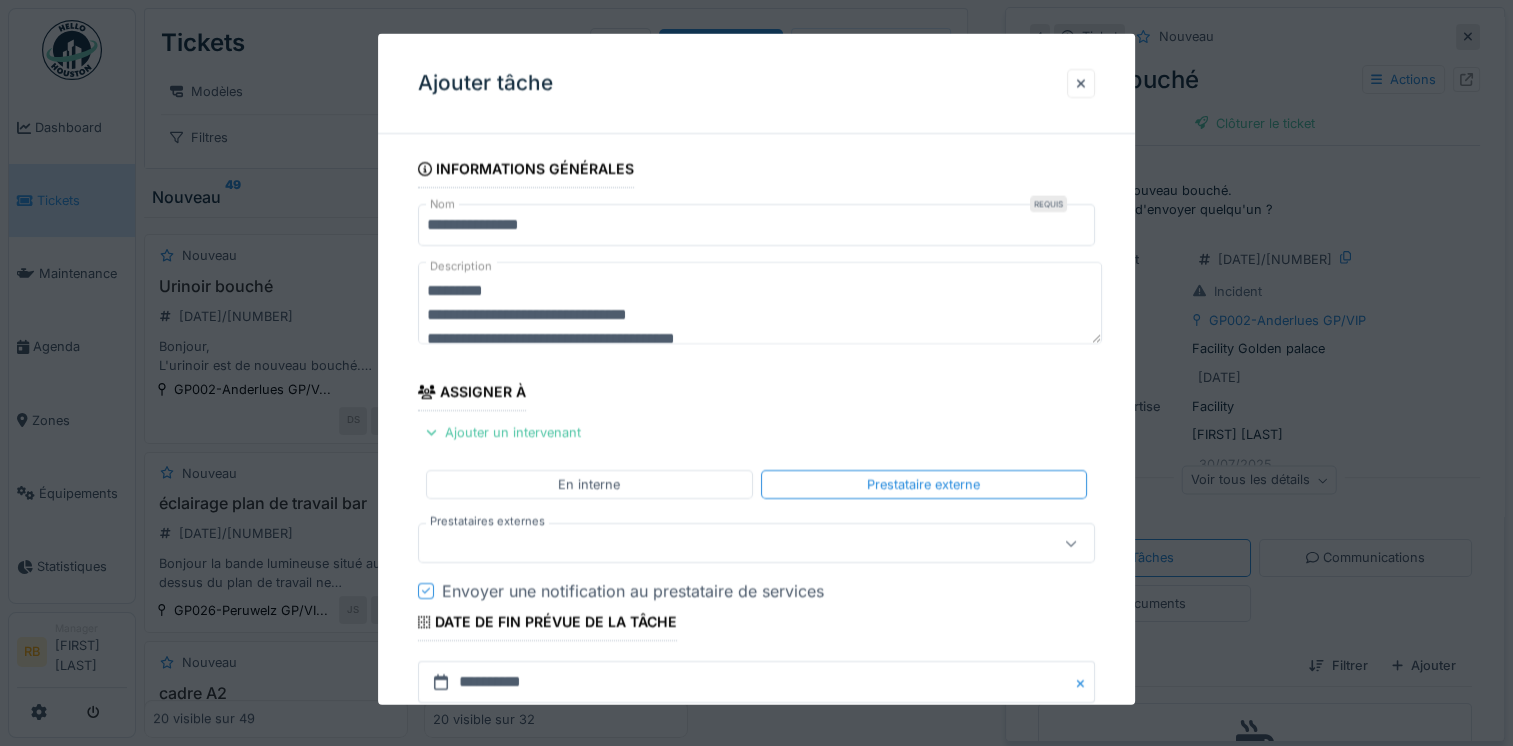 click at bounding box center (722, 543) 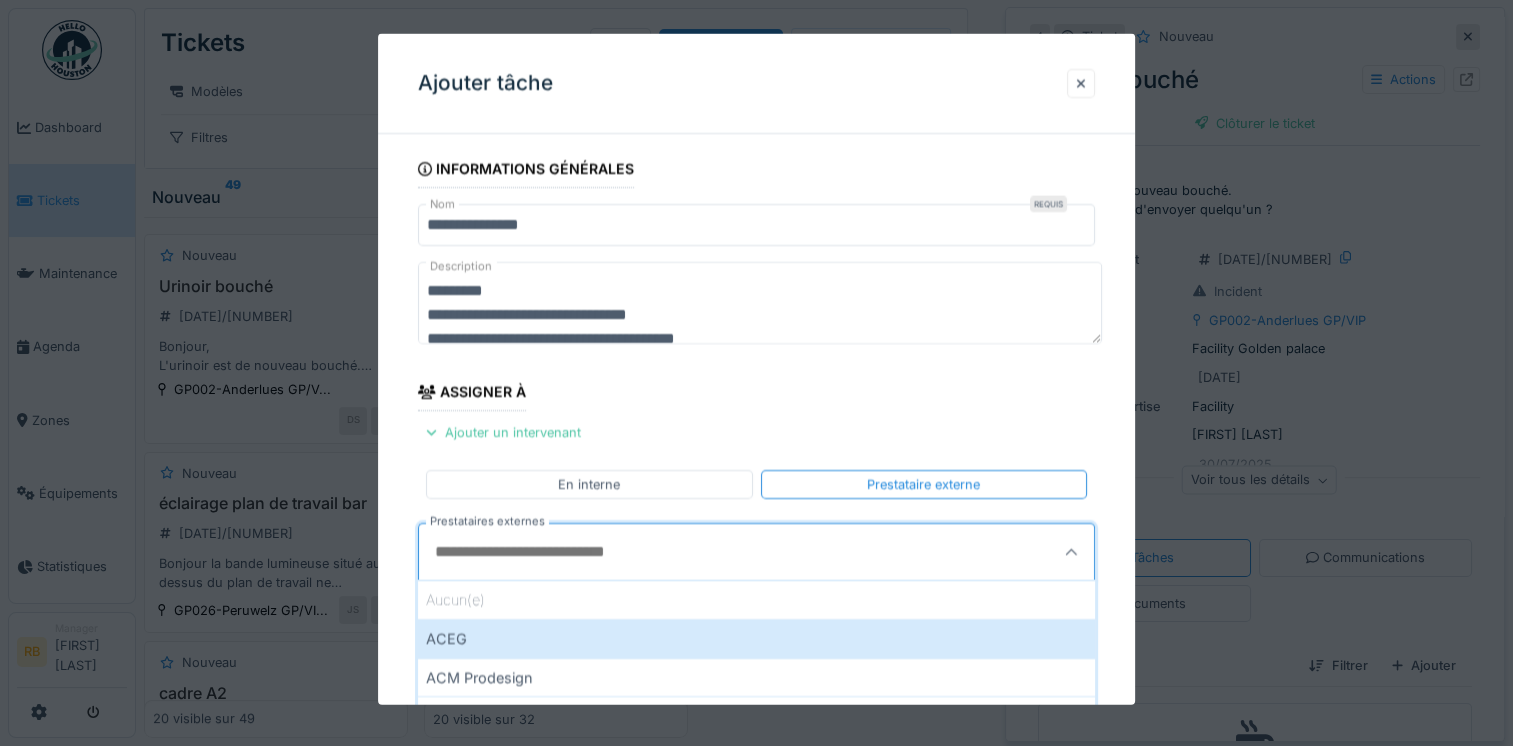 click on "Prestataires externes" at bounding box center [710, 552] 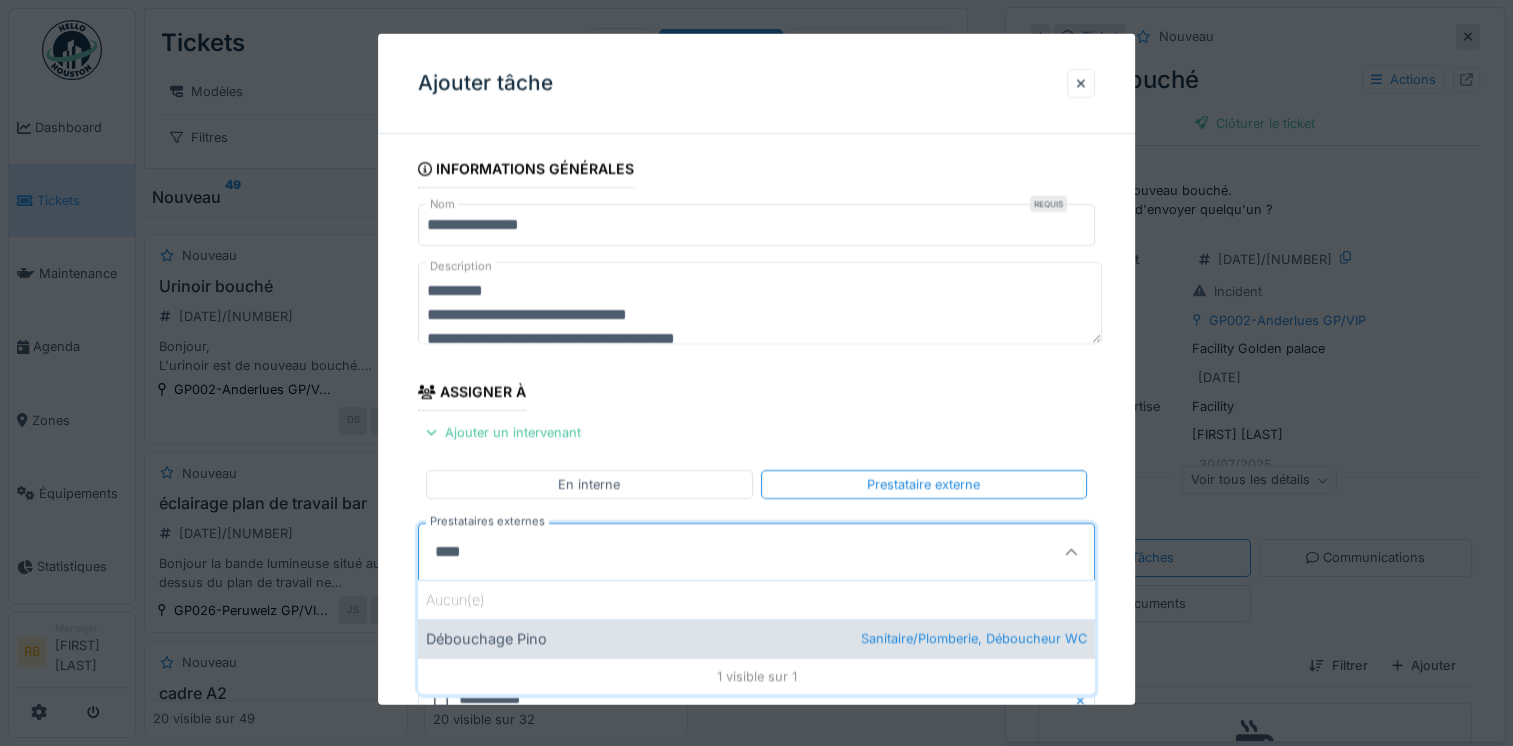 type on "****" 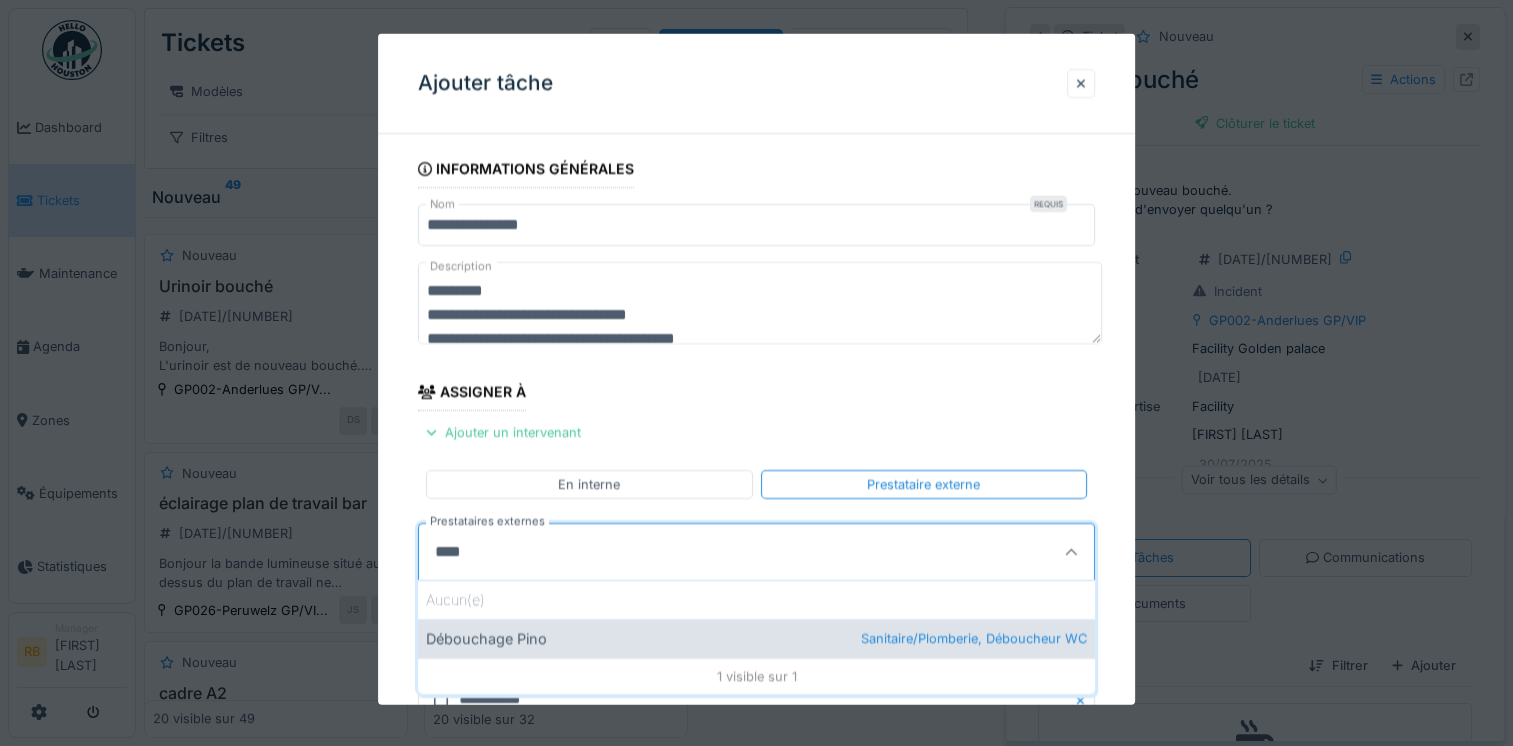 type on "***" 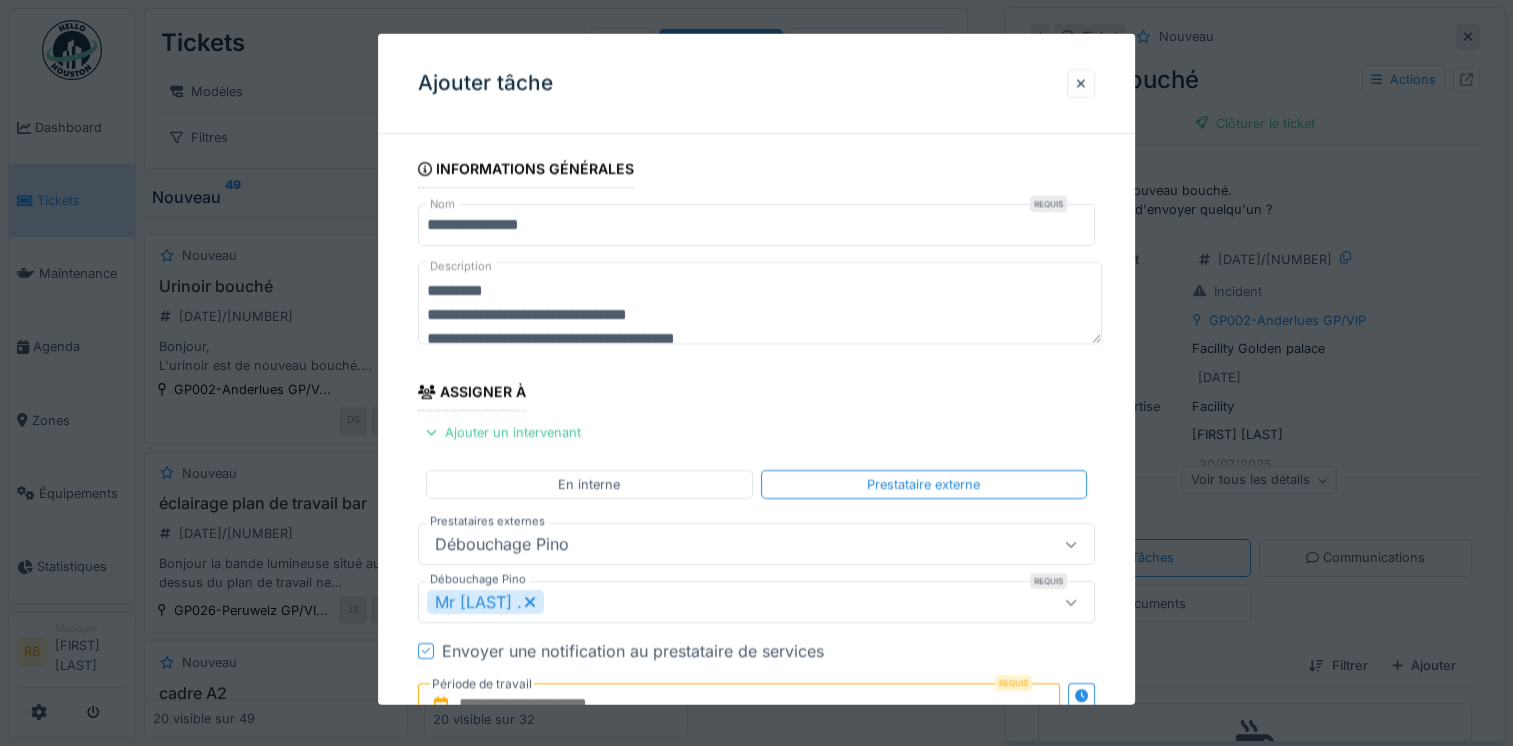 click on "**********" at bounding box center [756, 590] 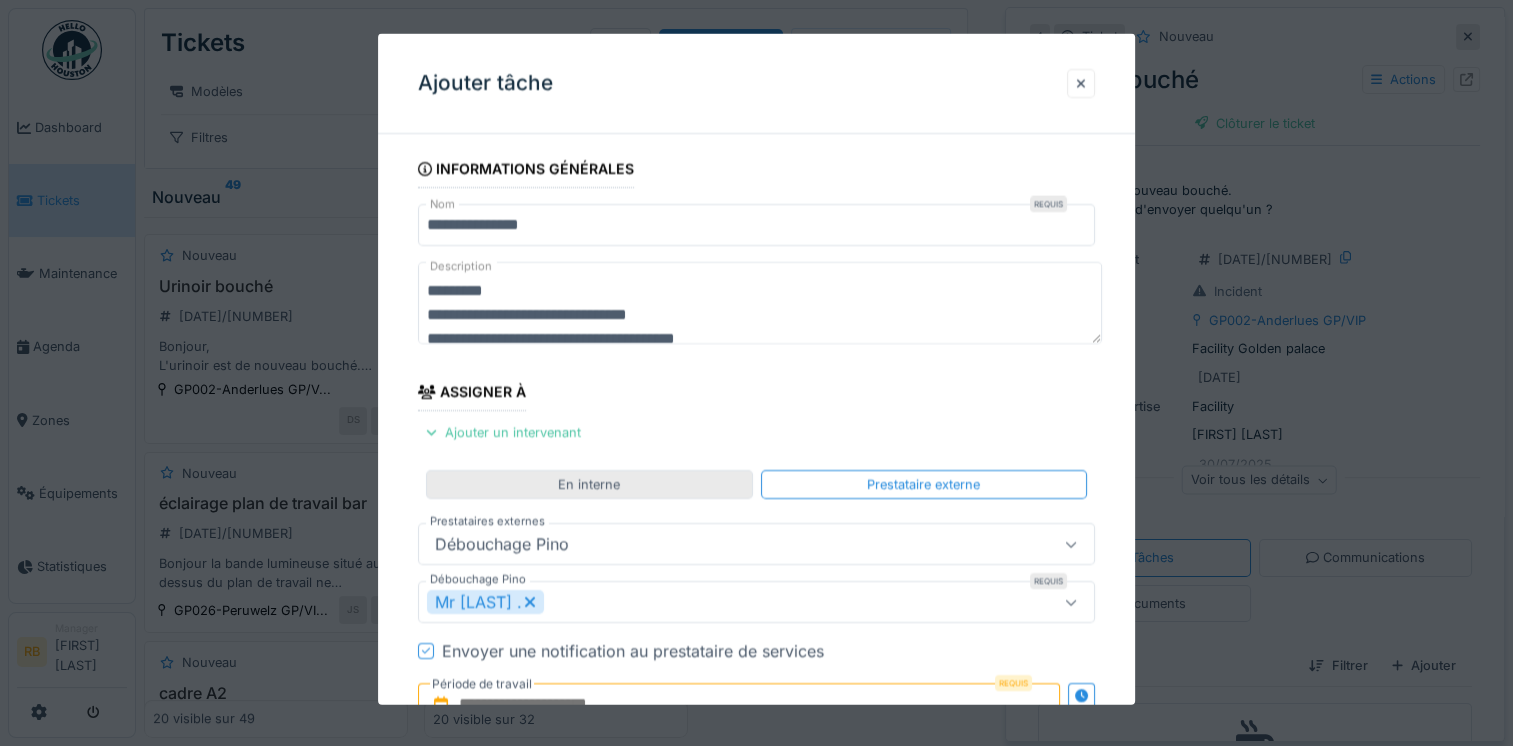 scroll, scrollTop: 264, scrollLeft: 0, axis: vertical 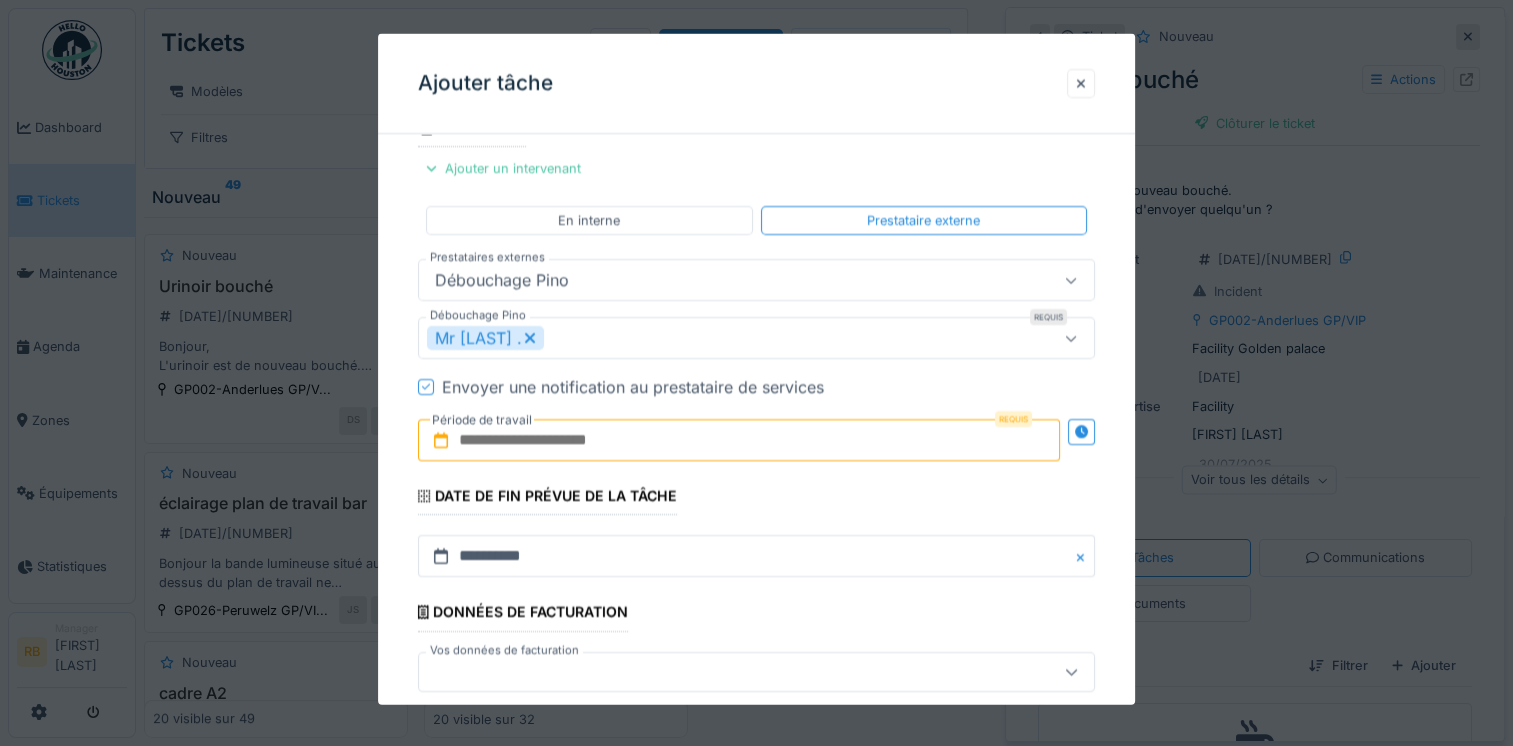 click at bounding box center [739, 440] 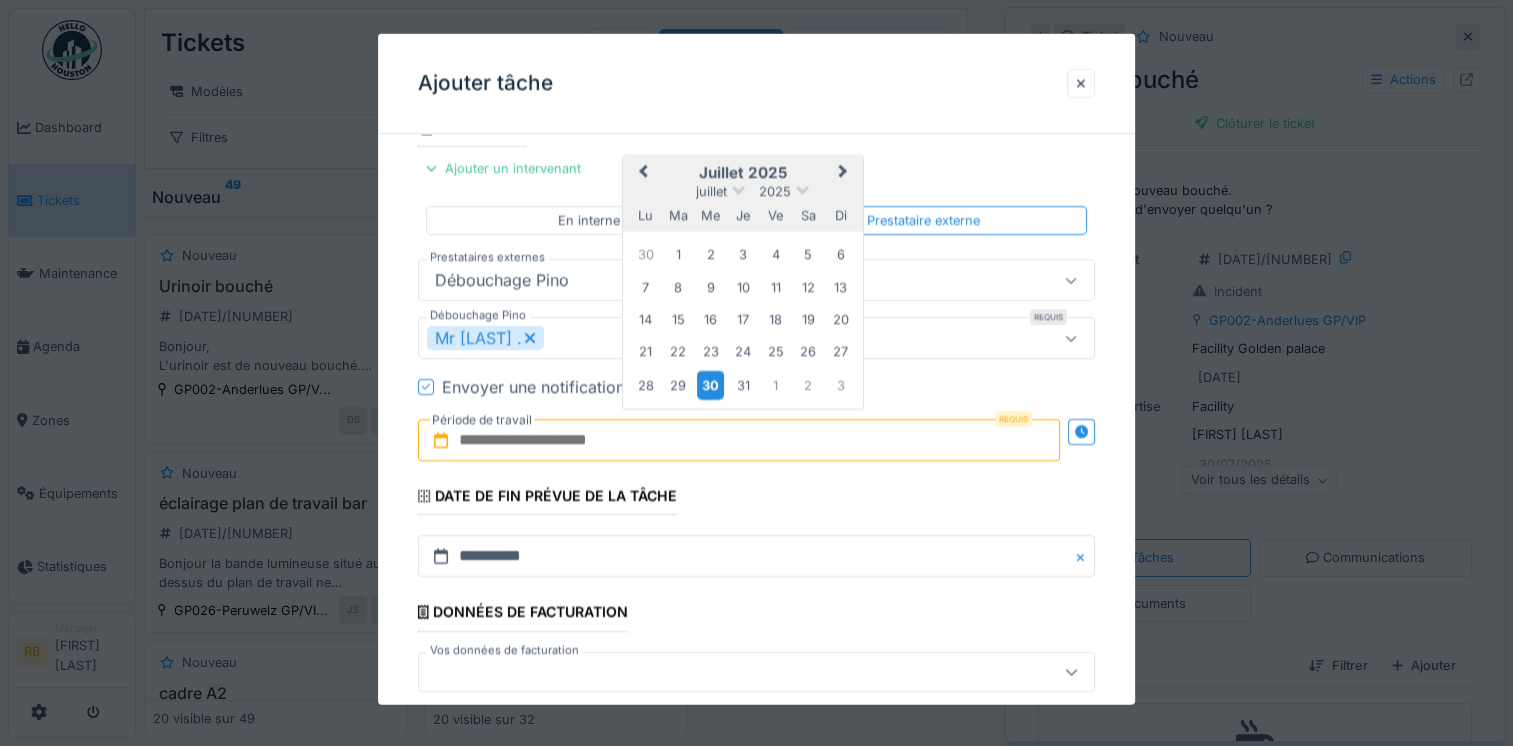 click on "30" at bounding box center [710, 384] 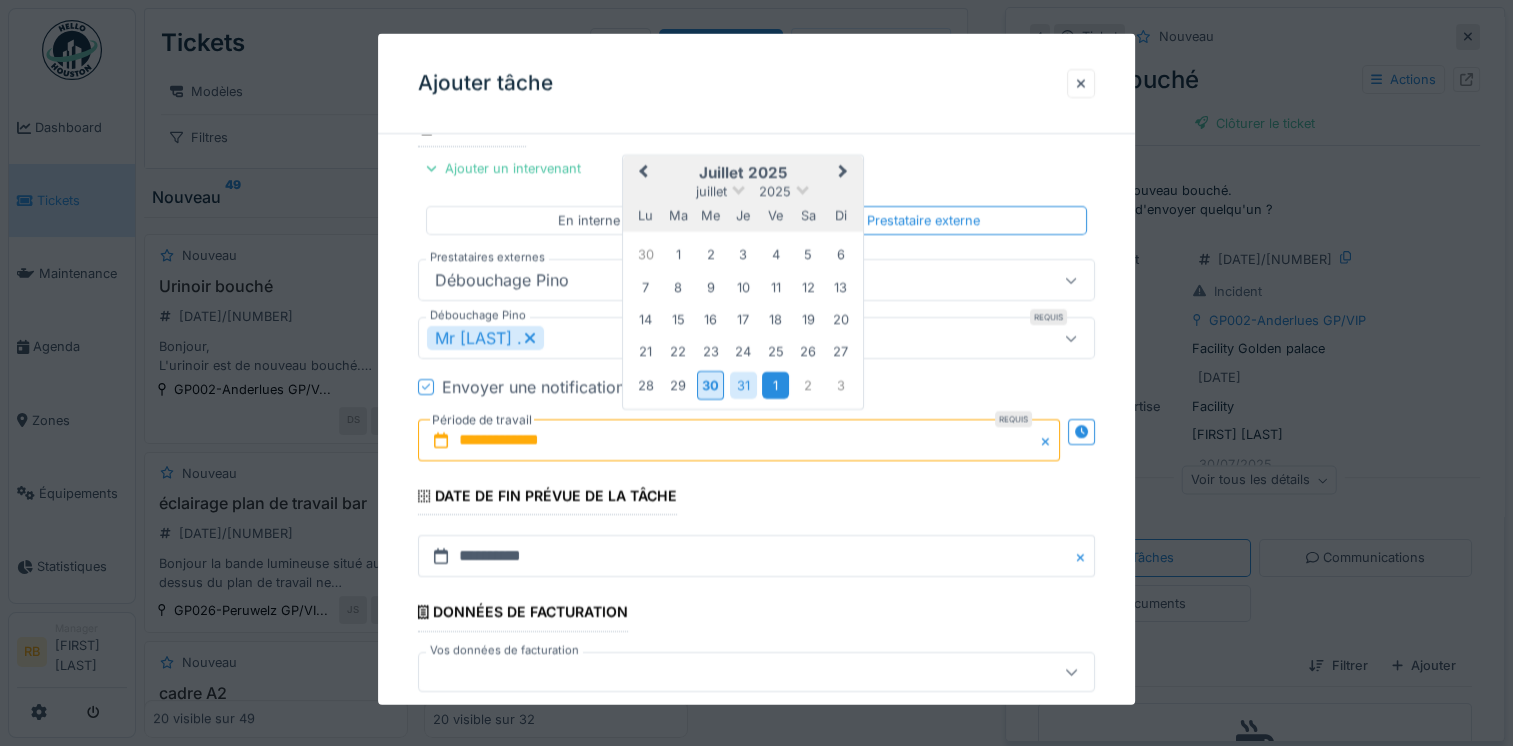 click on "1" at bounding box center (775, 384) 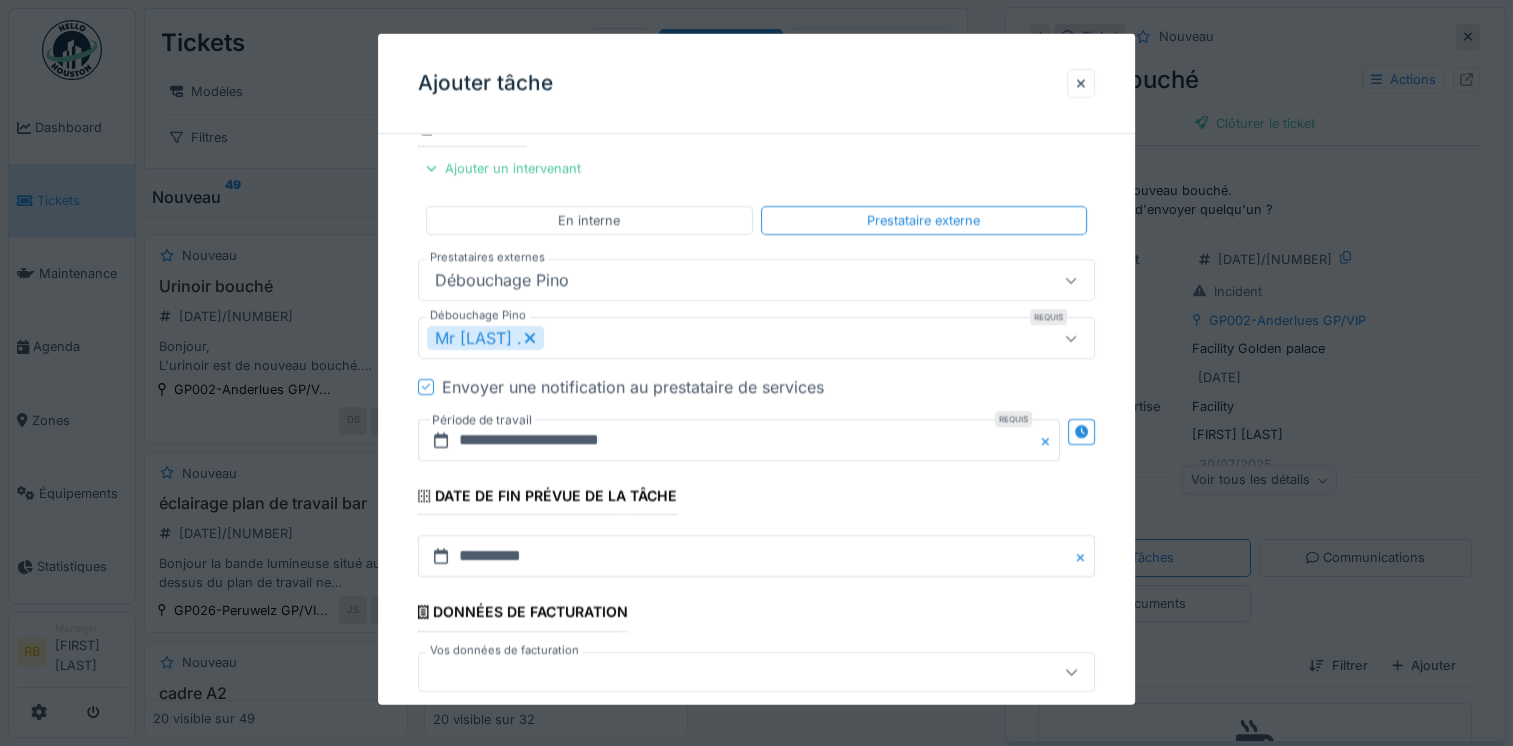 click on "En interne   Prestataire externe" at bounding box center [756, 220] 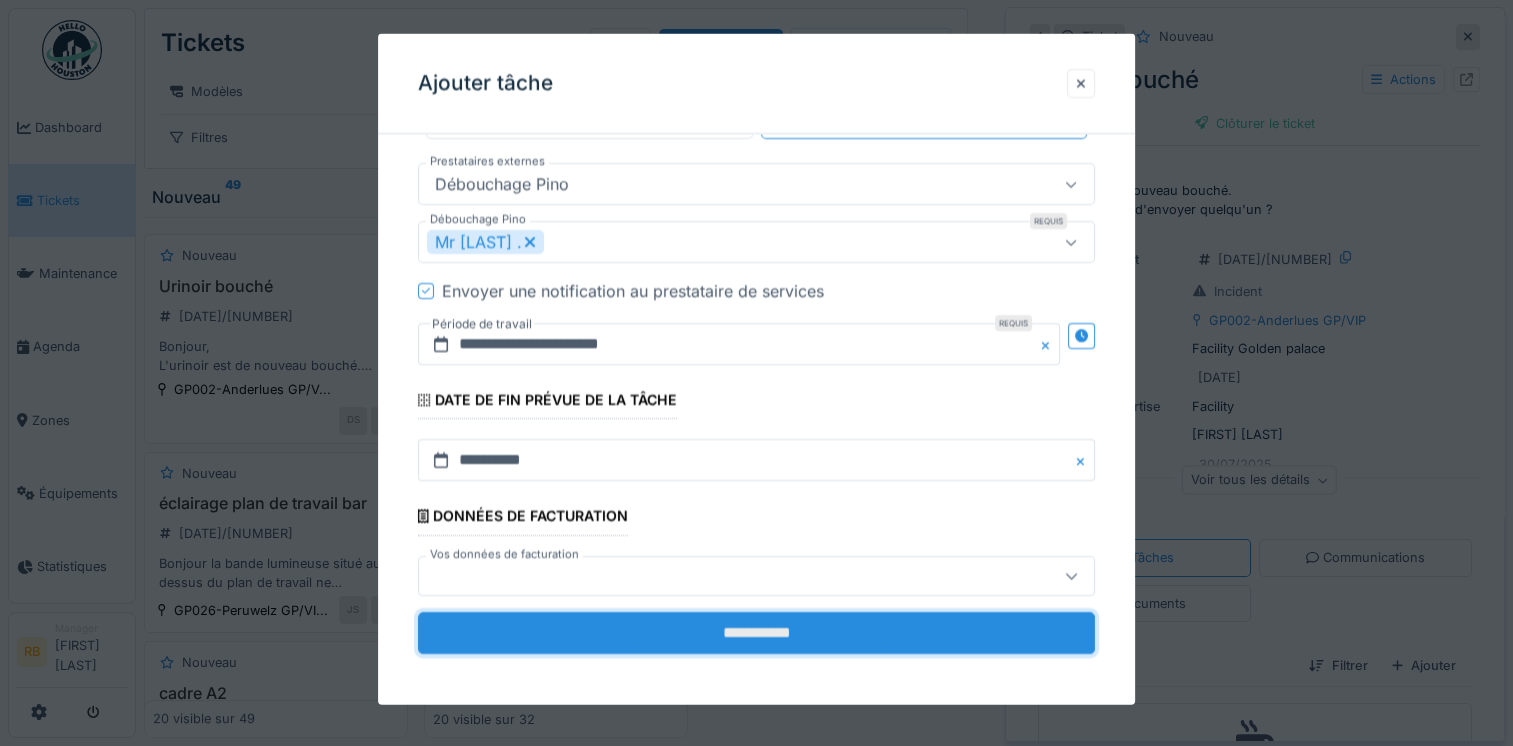 click on "**********" at bounding box center [756, 632] 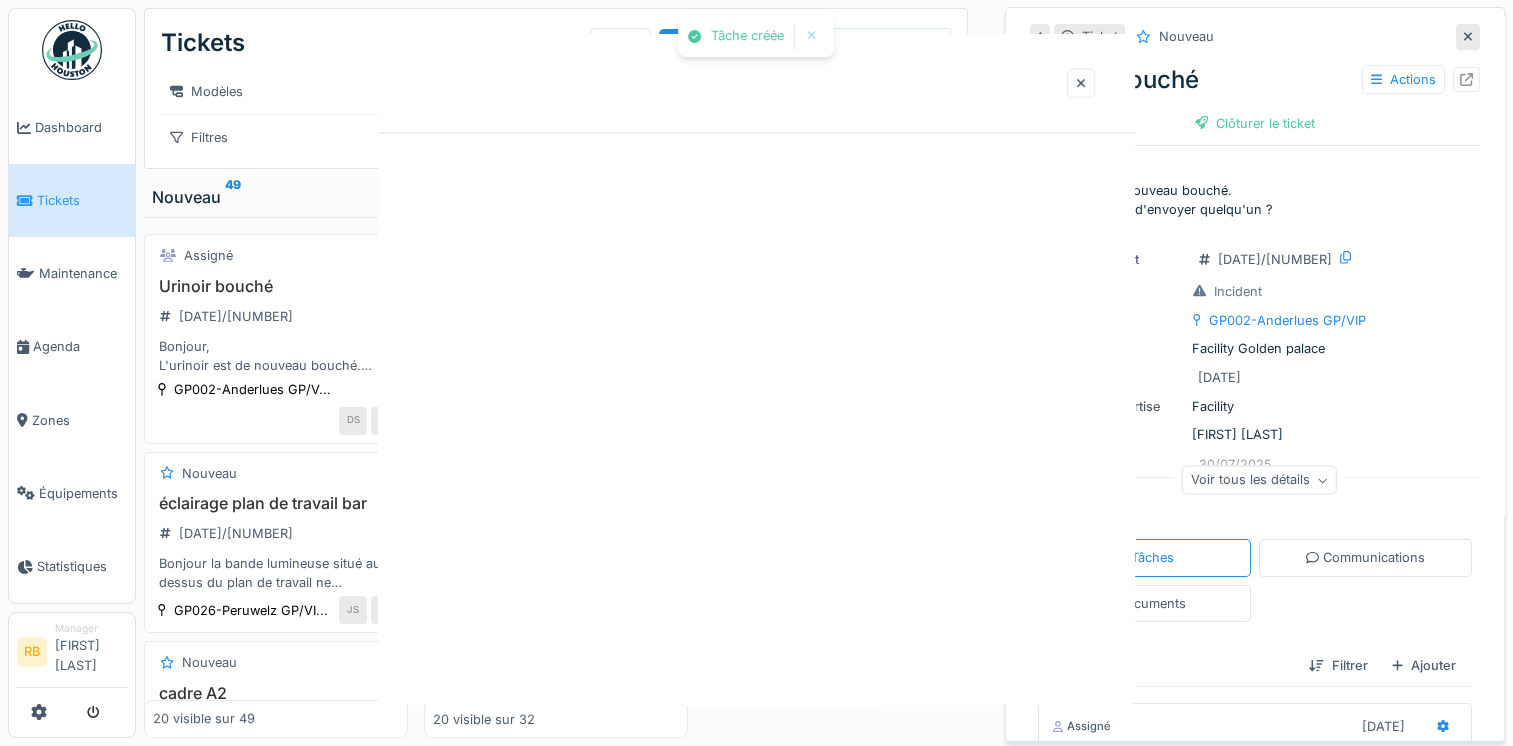 scroll, scrollTop: 0, scrollLeft: 0, axis: both 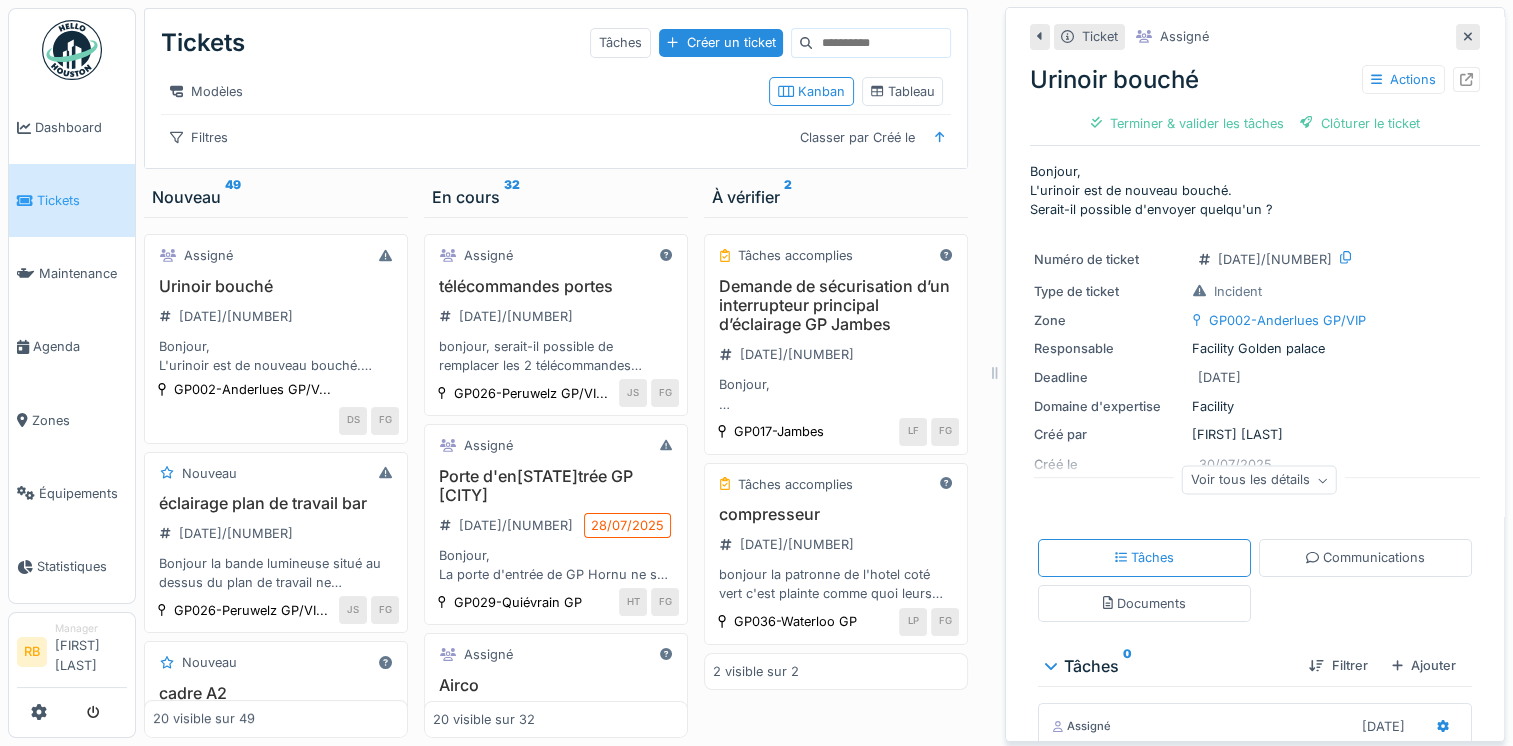 click on "Tickets" at bounding box center [82, 200] 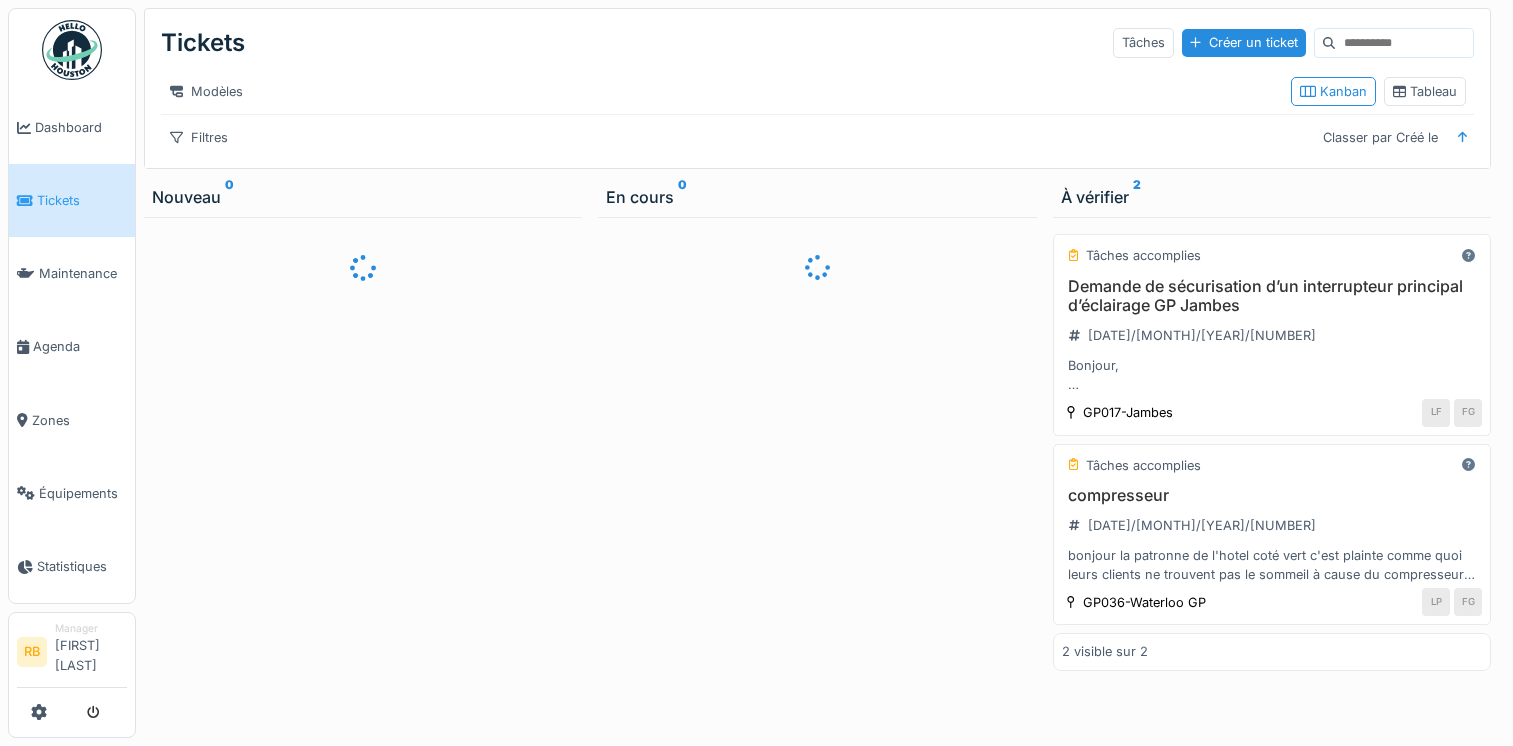 scroll, scrollTop: 0, scrollLeft: 0, axis: both 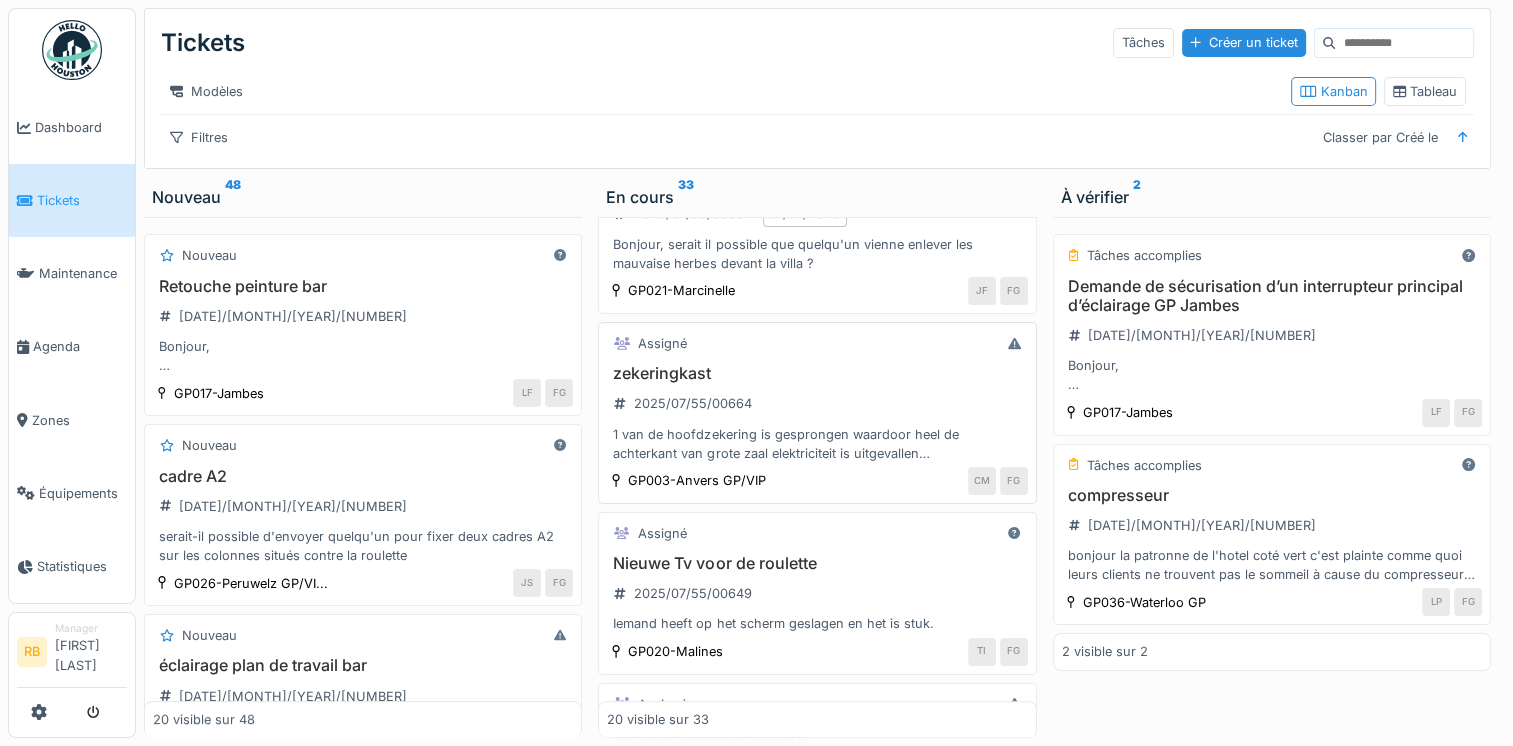 click on "zekeringkast 2025/07/55/00664 1 van de hoofdzekering is gesprongen waardoor heel de achterkant van grote zaal elektriciteit is uitgevallen
na zekering terug aan te zetten werkt alles terug.
Misschien toch even nakijken zodat het niet meer gebeurt" at bounding box center [817, 413] 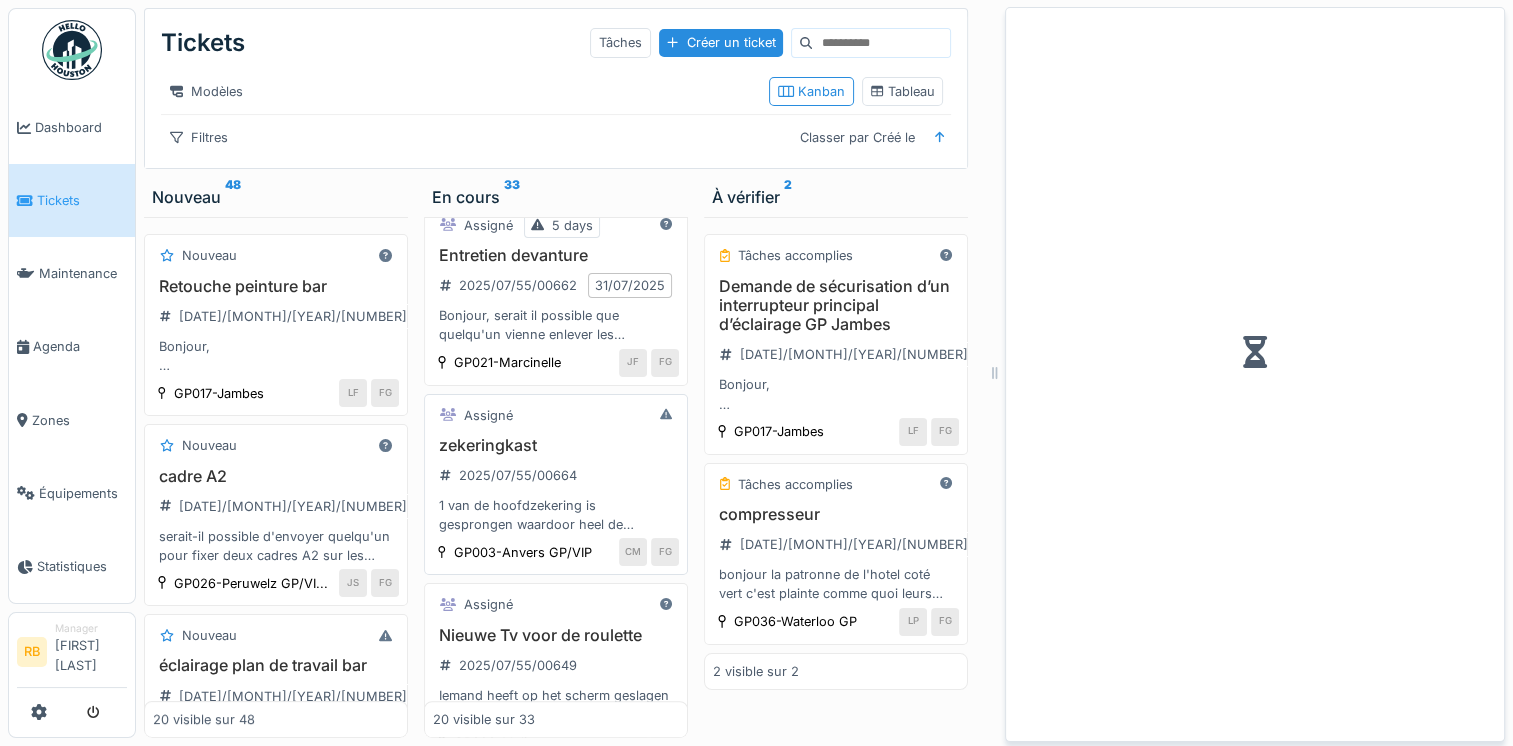 scroll, scrollTop: 1367, scrollLeft: 0, axis: vertical 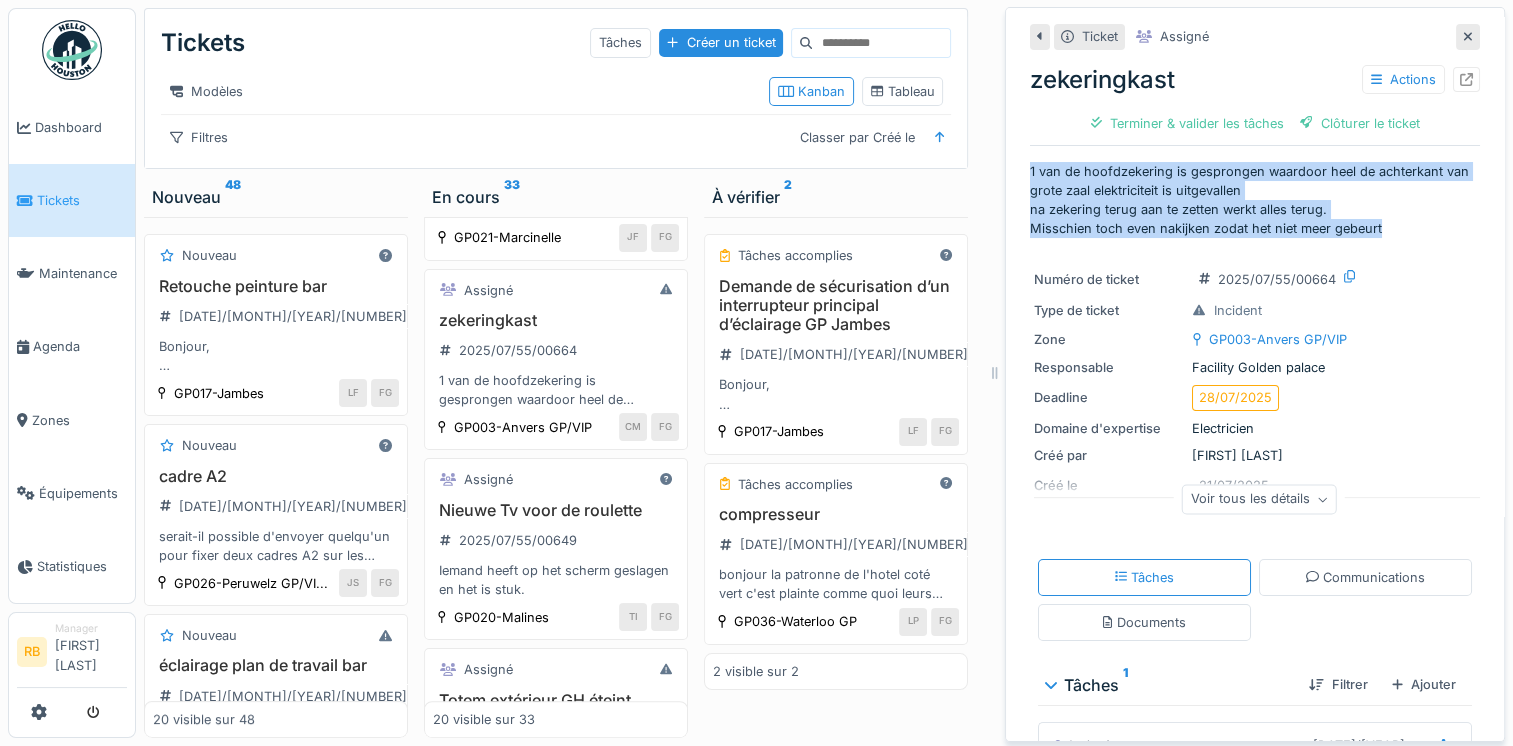 drag, startPoint x: 1368, startPoint y: 225, endPoint x: 1006, endPoint y: 171, distance: 366.00546 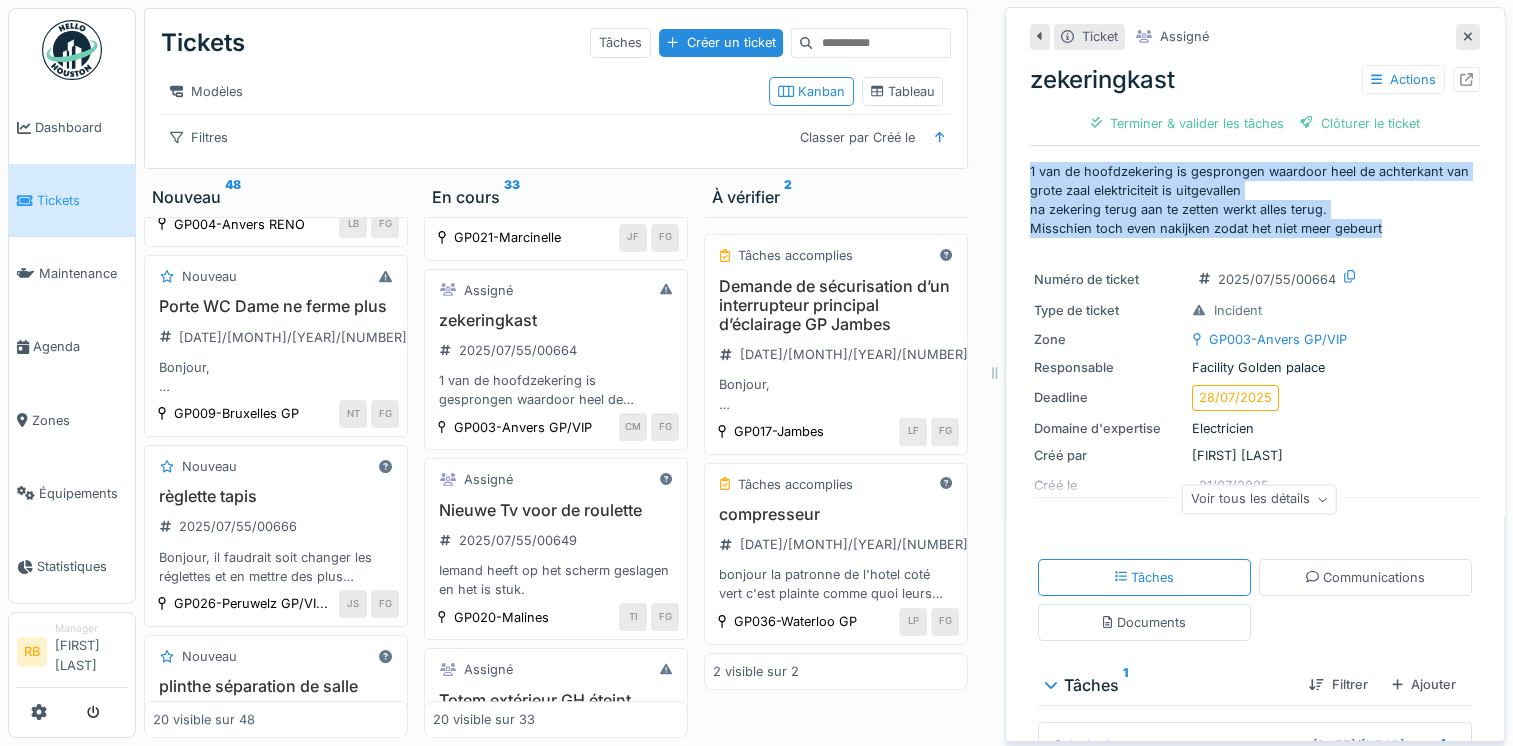 scroll, scrollTop: 0, scrollLeft: 0, axis: both 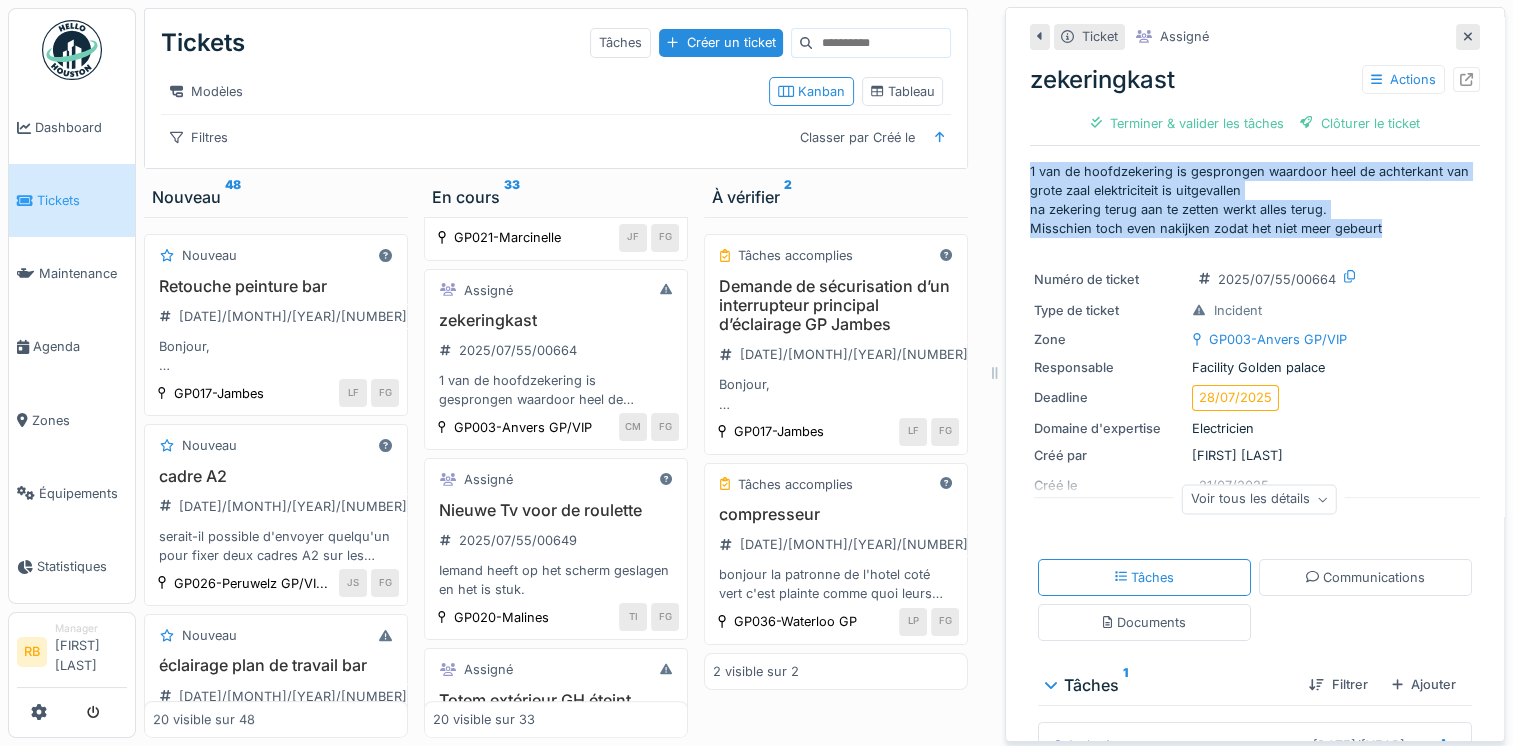 click on "1 van de hoofdzekering is gesprongen waardoor heel de achterkant van grote zaal elektriciteit is uitgevallen
na zekering terug aan te zetten werkt alles terug.
Misschien toch even nakijken zodat het niet meer gebeurt" at bounding box center (1255, 200) 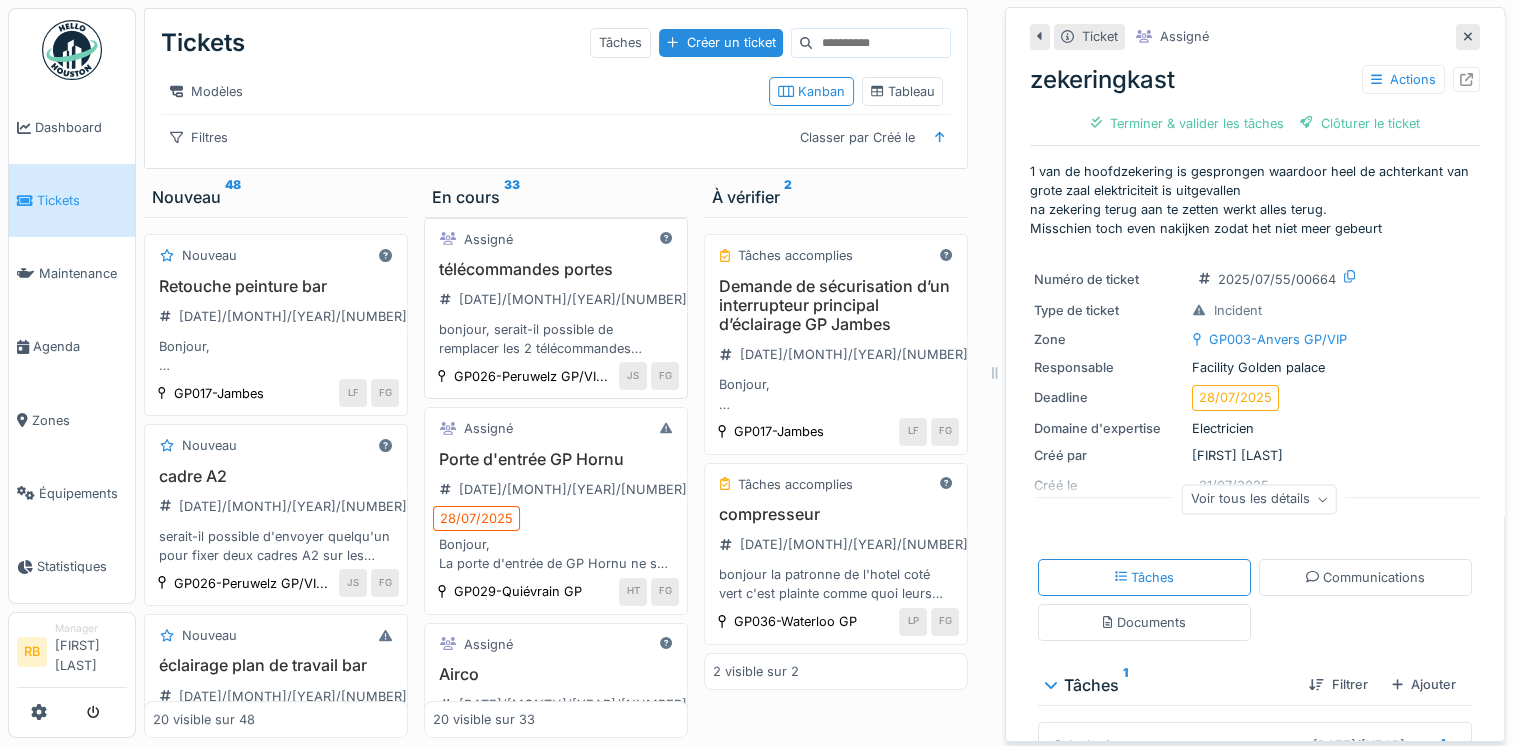 scroll, scrollTop: 0, scrollLeft: 0, axis: both 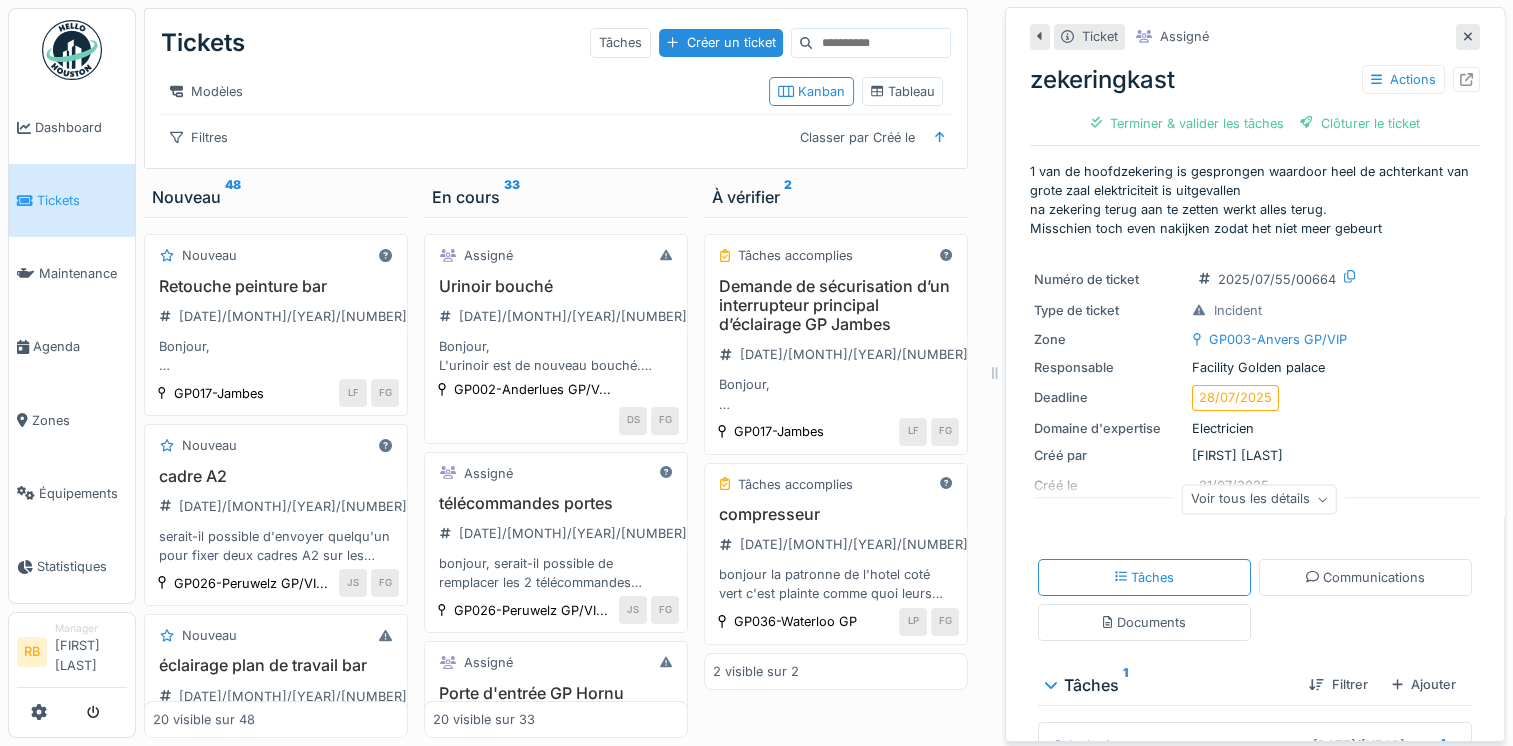 click at bounding box center (1468, 36) 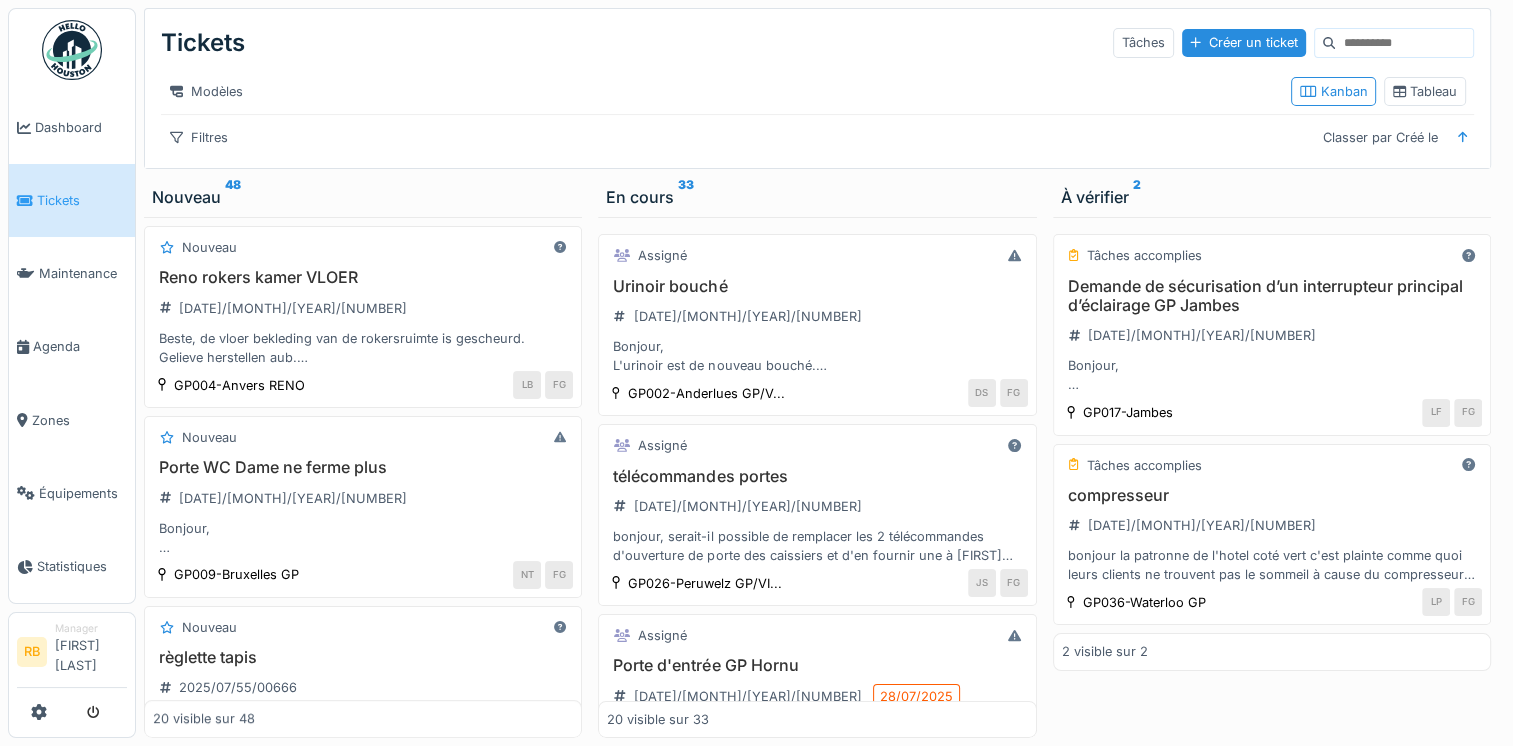 scroll, scrollTop: 580, scrollLeft: 0, axis: vertical 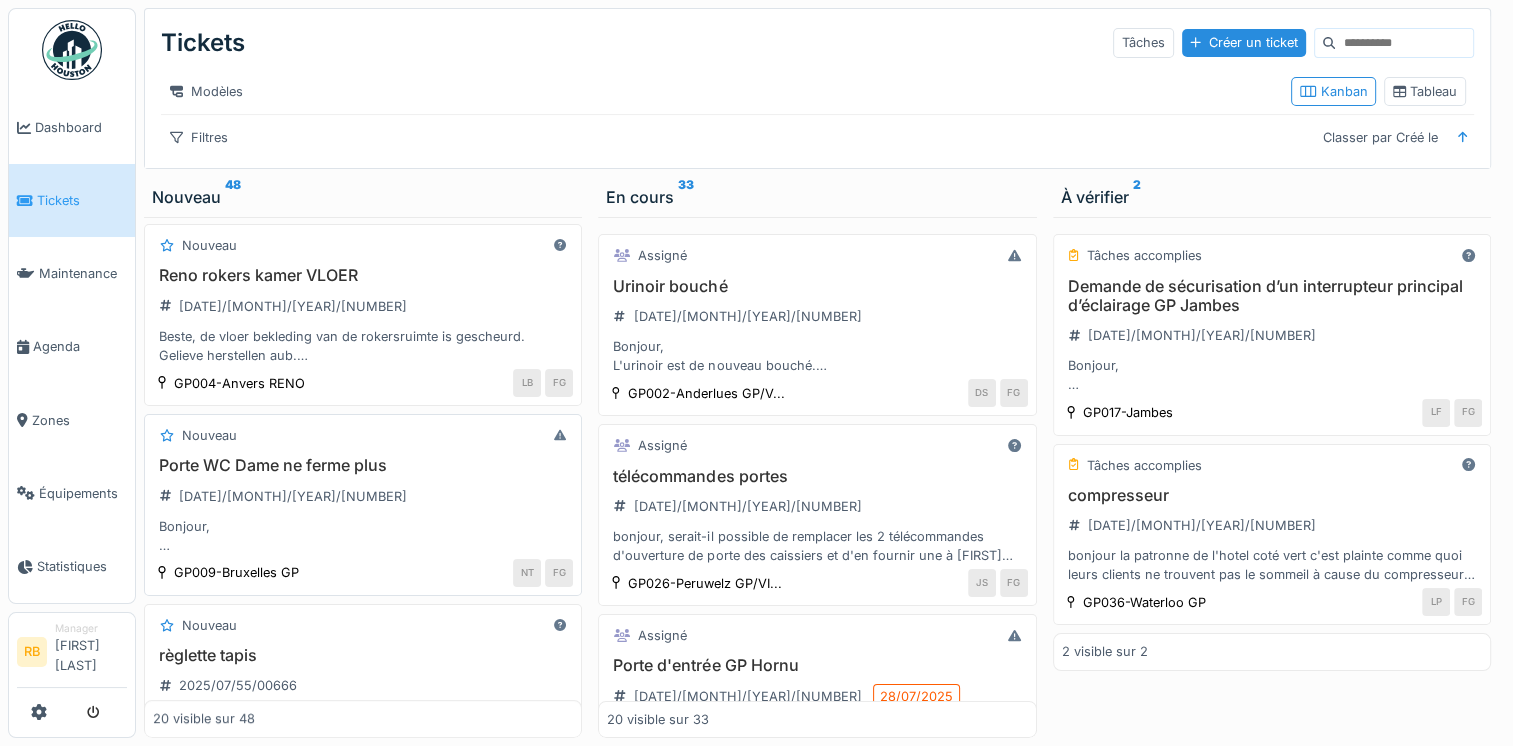 click on "Porte WC Dame ne ferme plus 2025/07/55/00672 Bonjour,
Suite aux dégats des eaux de samedi et lundi, la porte d'accès au WC Dame ne se ferme plus, sans doute gonflée par l'eau infiltreé. Peut-on voir si il faut la rabotter un peu ou la remplacer ? merci d'avance." at bounding box center [363, 505] 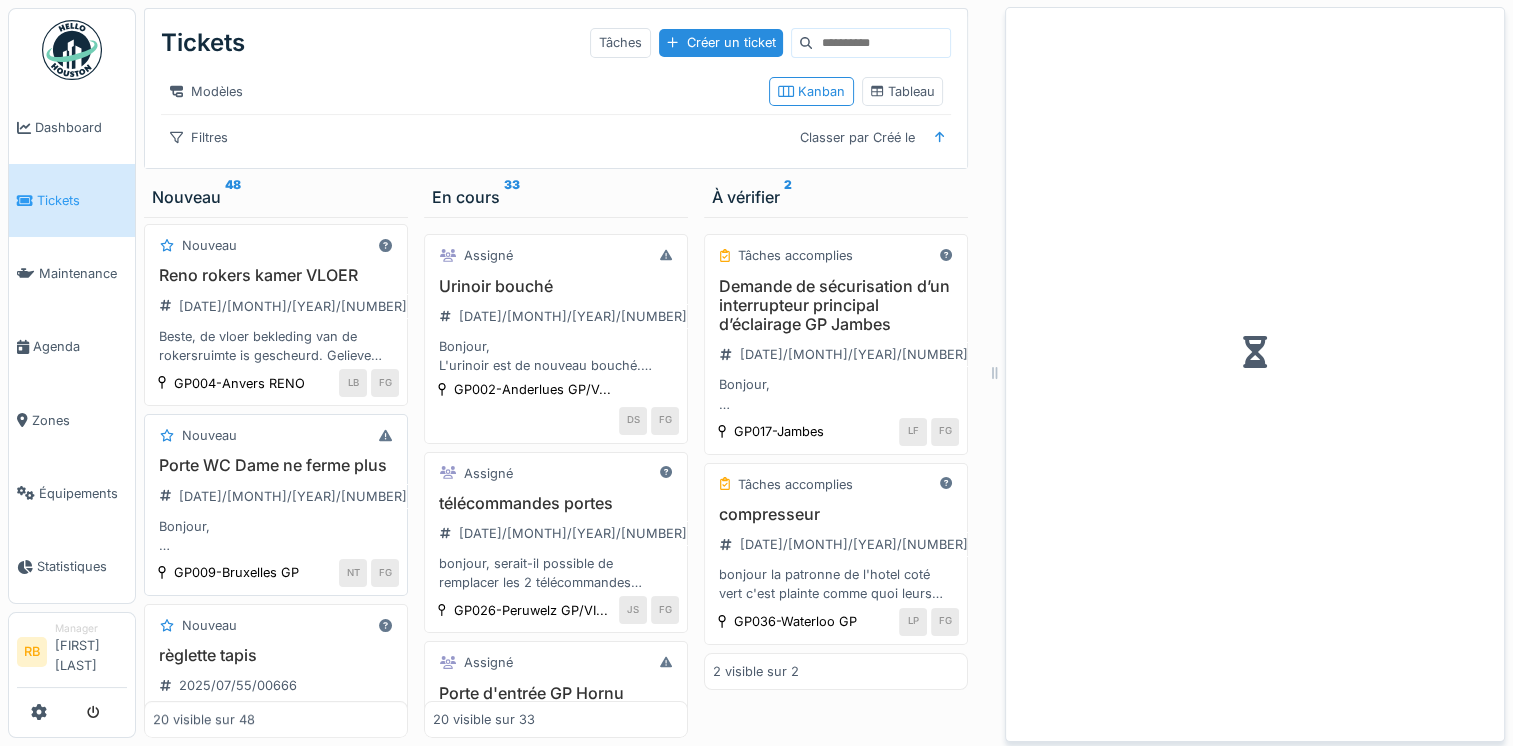 scroll, scrollTop: 633, scrollLeft: 0, axis: vertical 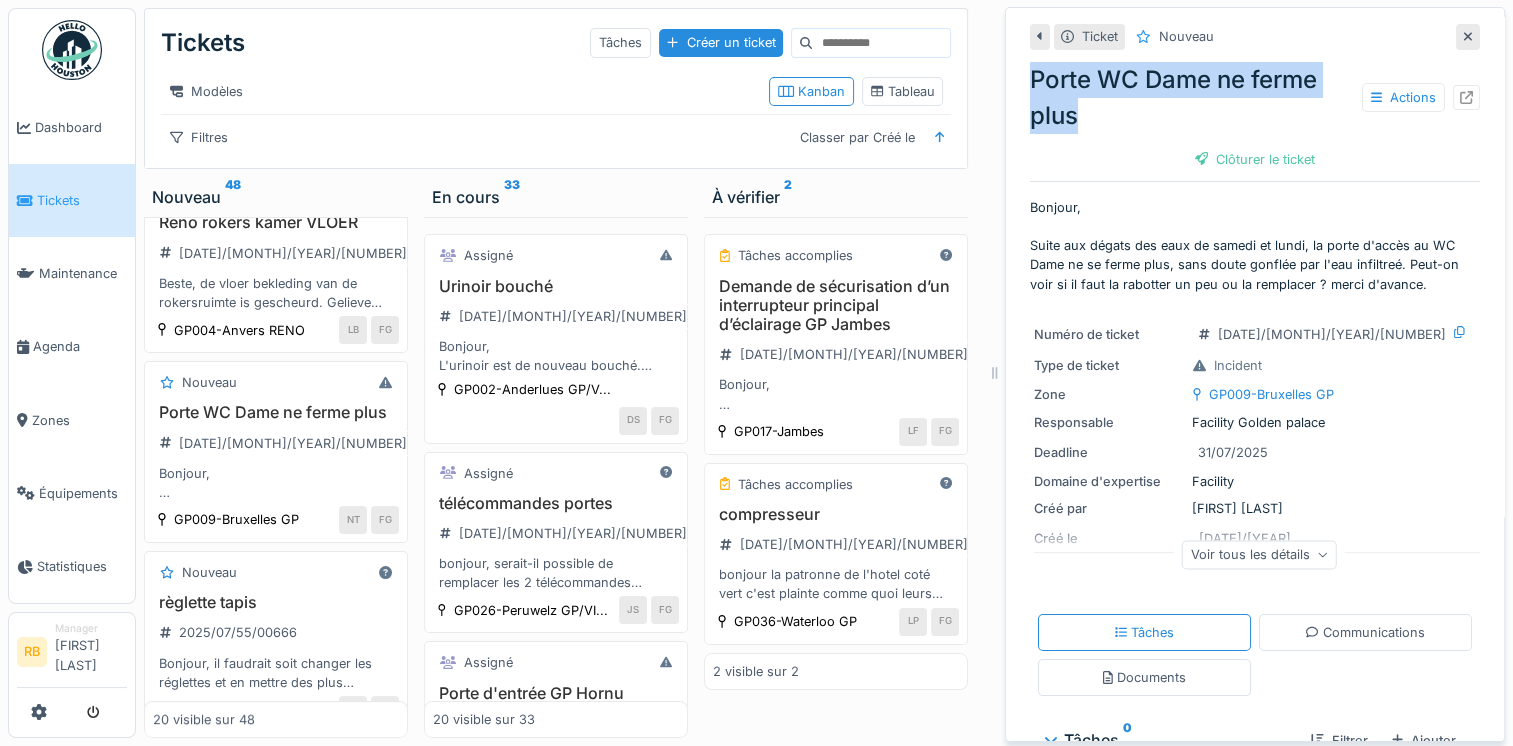 drag, startPoint x: 1116, startPoint y: 117, endPoint x: 1017, endPoint y: 78, distance: 106.404884 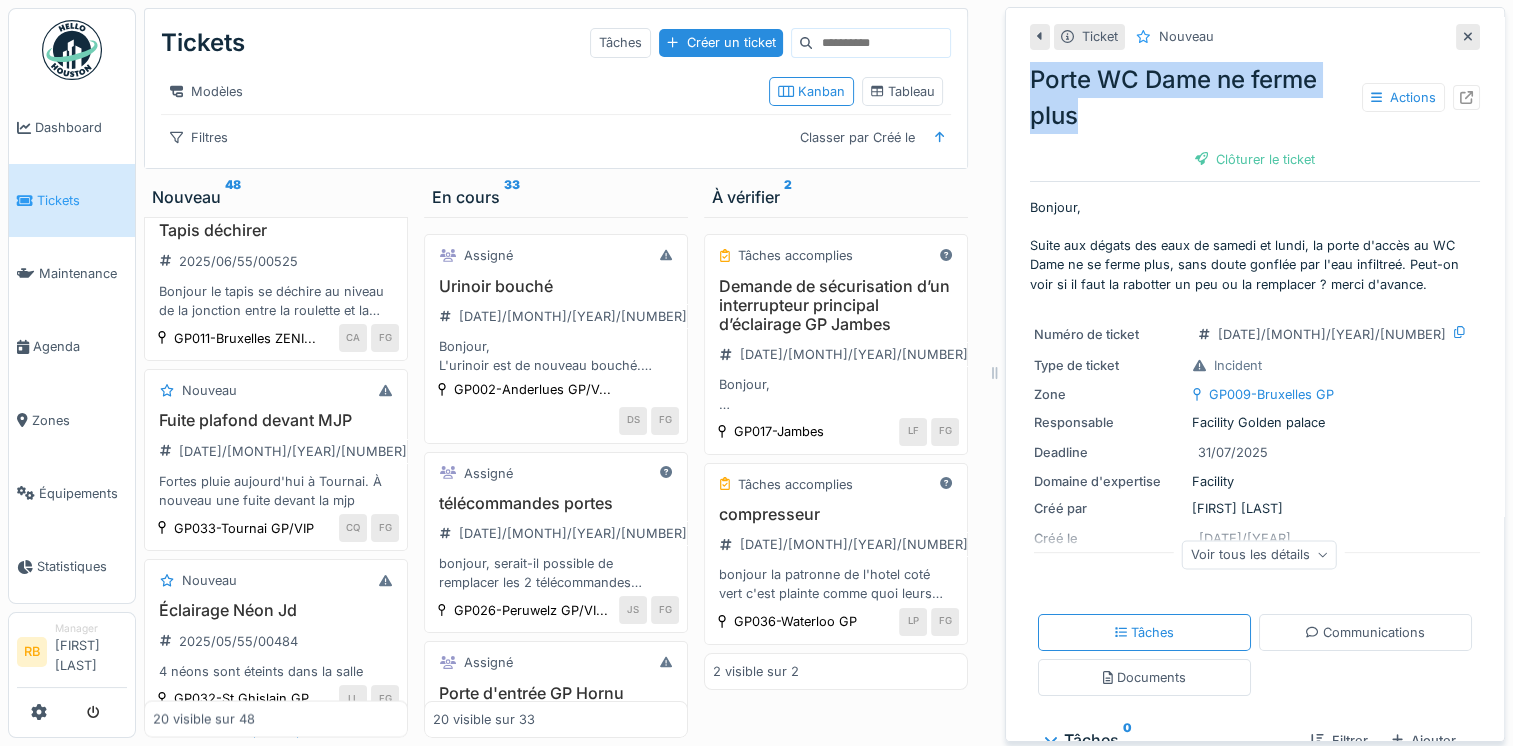 scroll, scrollTop: 3780, scrollLeft: 0, axis: vertical 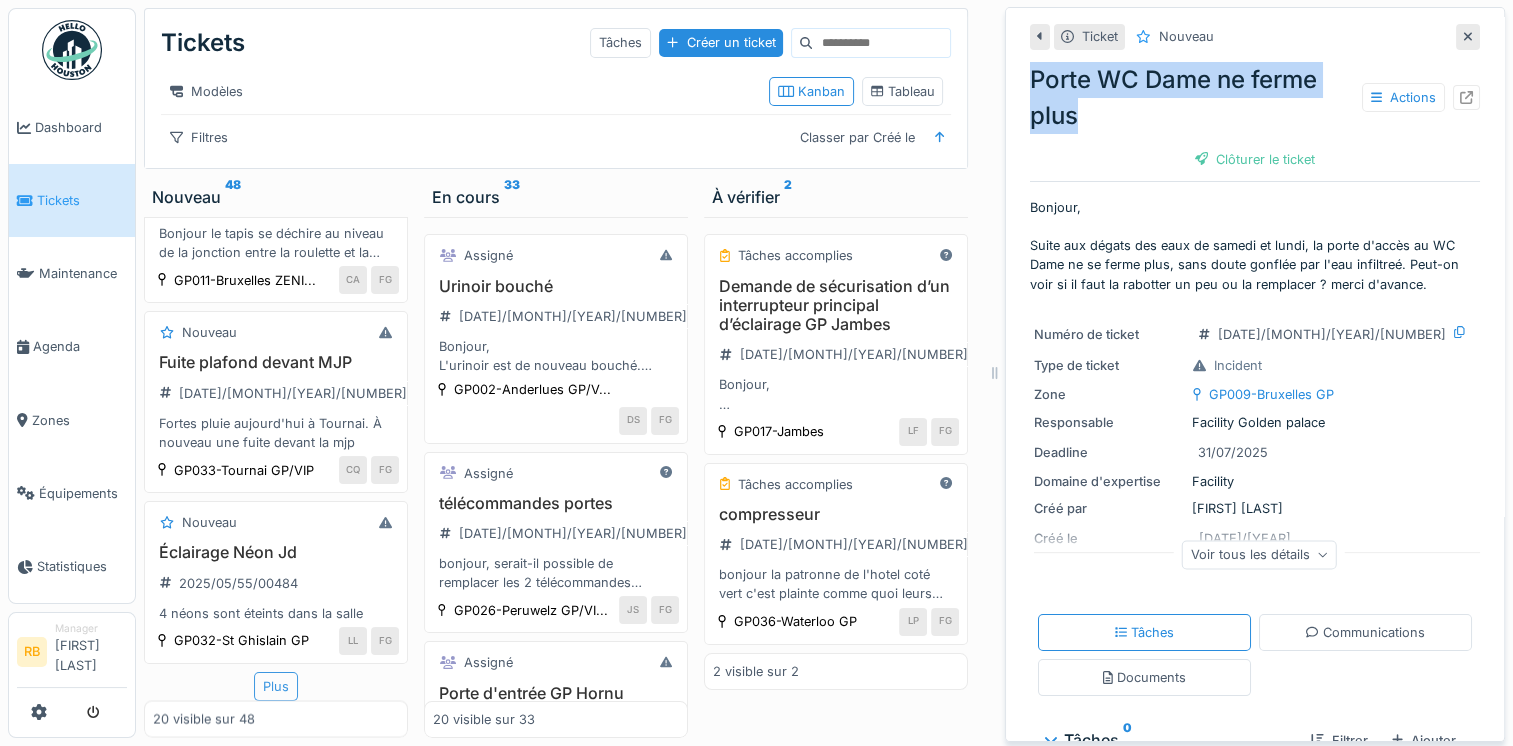 click on "Plus" at bounding box center (276, 686) 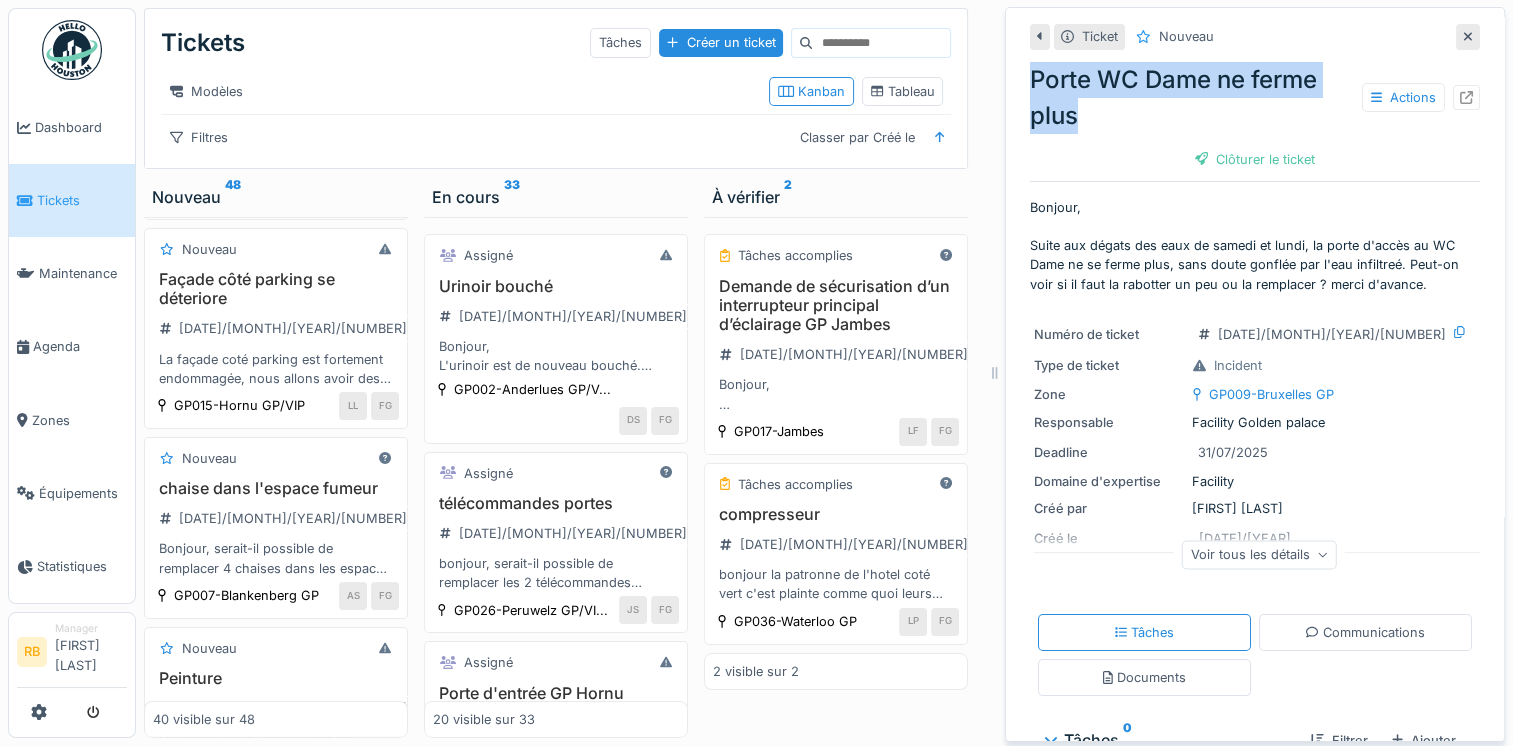 scroll, scrollTop: 6535, scrollLeft: 0, axis: vertical 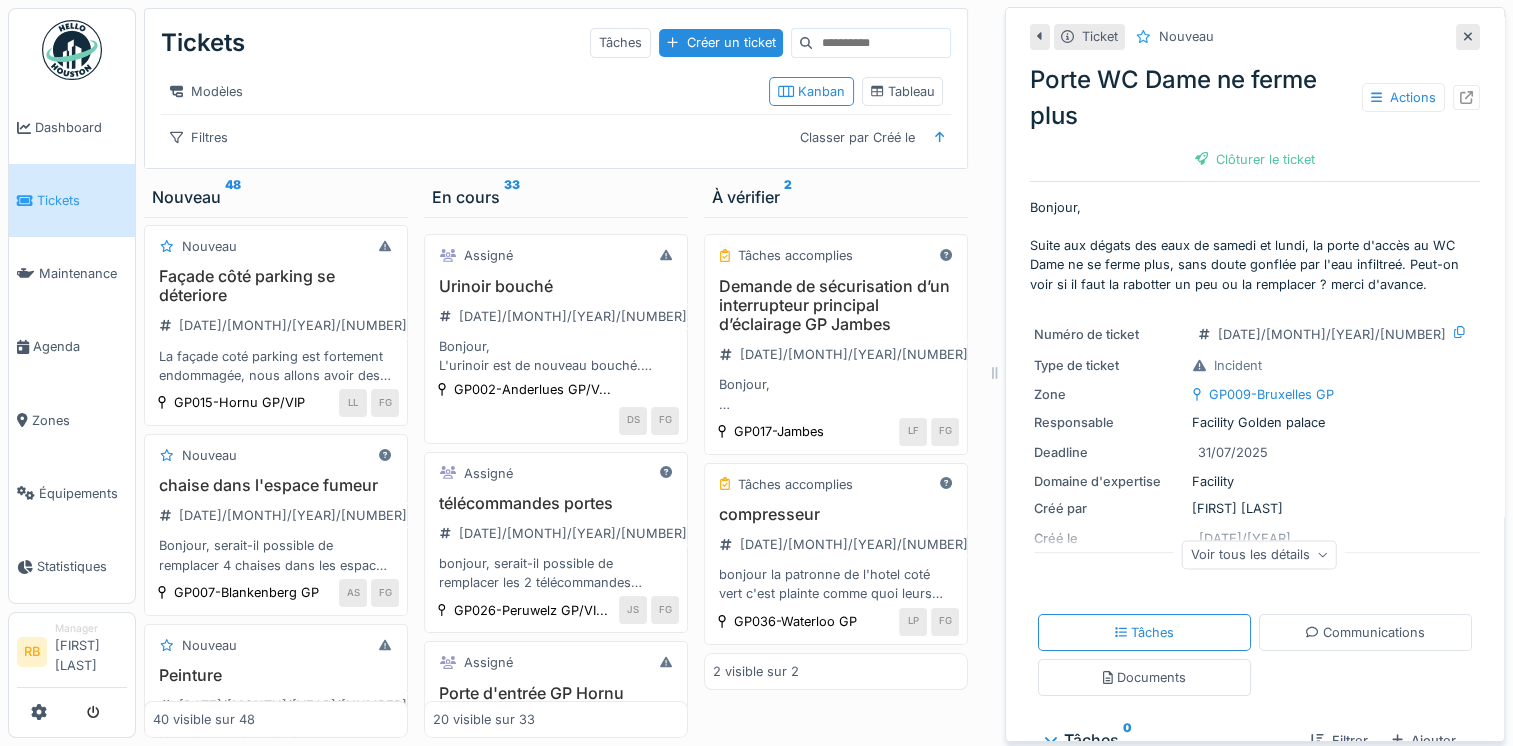 click on "Bonjour,
Je me permets de vous contacter via ce ticket pour vous demander s'il serait possible de configurer l'installation UPS de Press Shop de la même manière que celle de Golden Palace.
Actuellement, lorsque l'UPS de Golden Palace se déclenche, une série de personnes reçoit un SMS, et un email est également envoyé à une liste de distribution spécifique. J'aimerais savoir s'il vous serait possible de mettre en place un système similaire pour l'UPS de Press Shop.
Merci d'avance pour votre aide. N'hésitez pas à me faire savoir si vous avez besoin de plus d'informations.
Bien à vous,
[FIRST]
pourriez-vous ajouter Damien Rochez à ce ticket?" at bounding box center (276, -53) 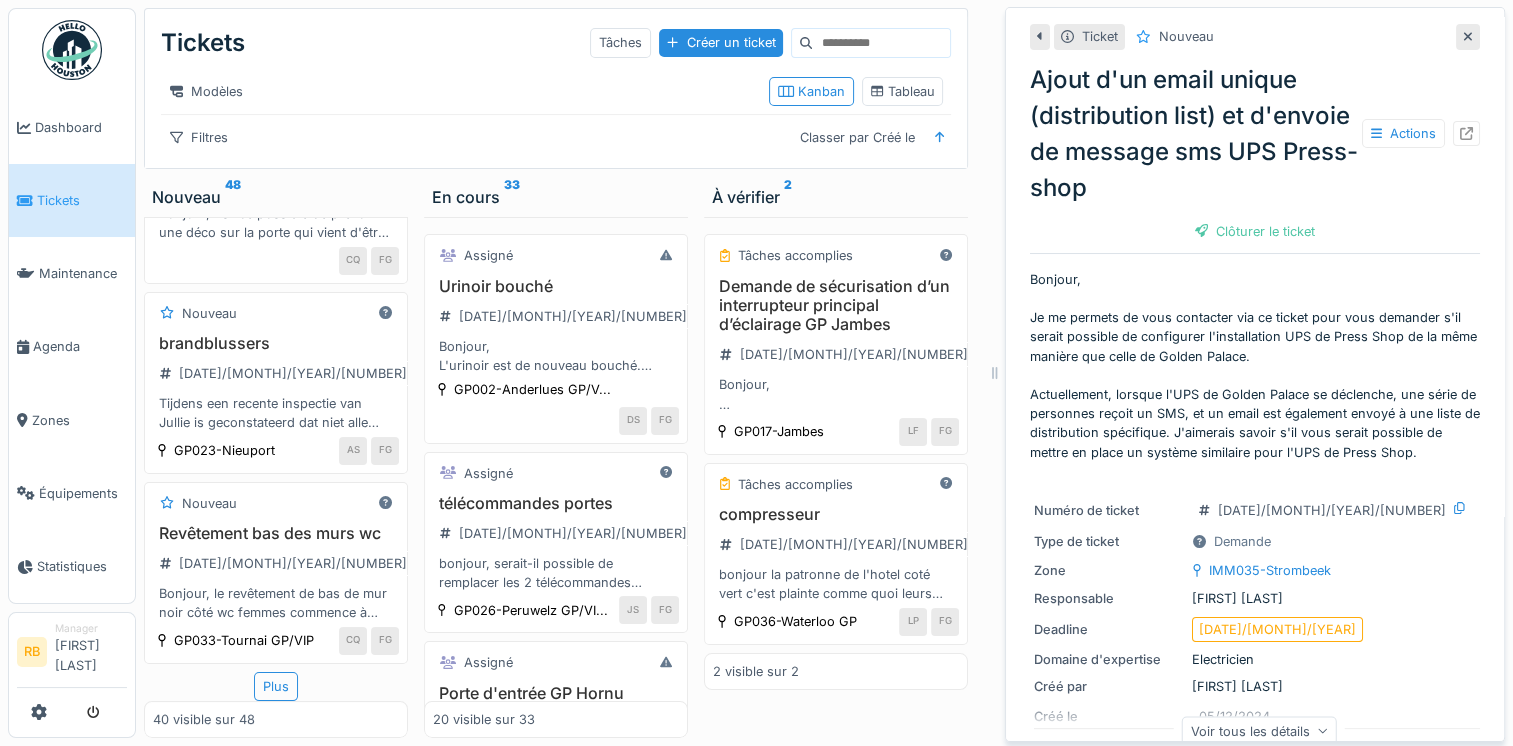 scroll, scrollTop: 8028, scrollLeft: 0, axis: vertical 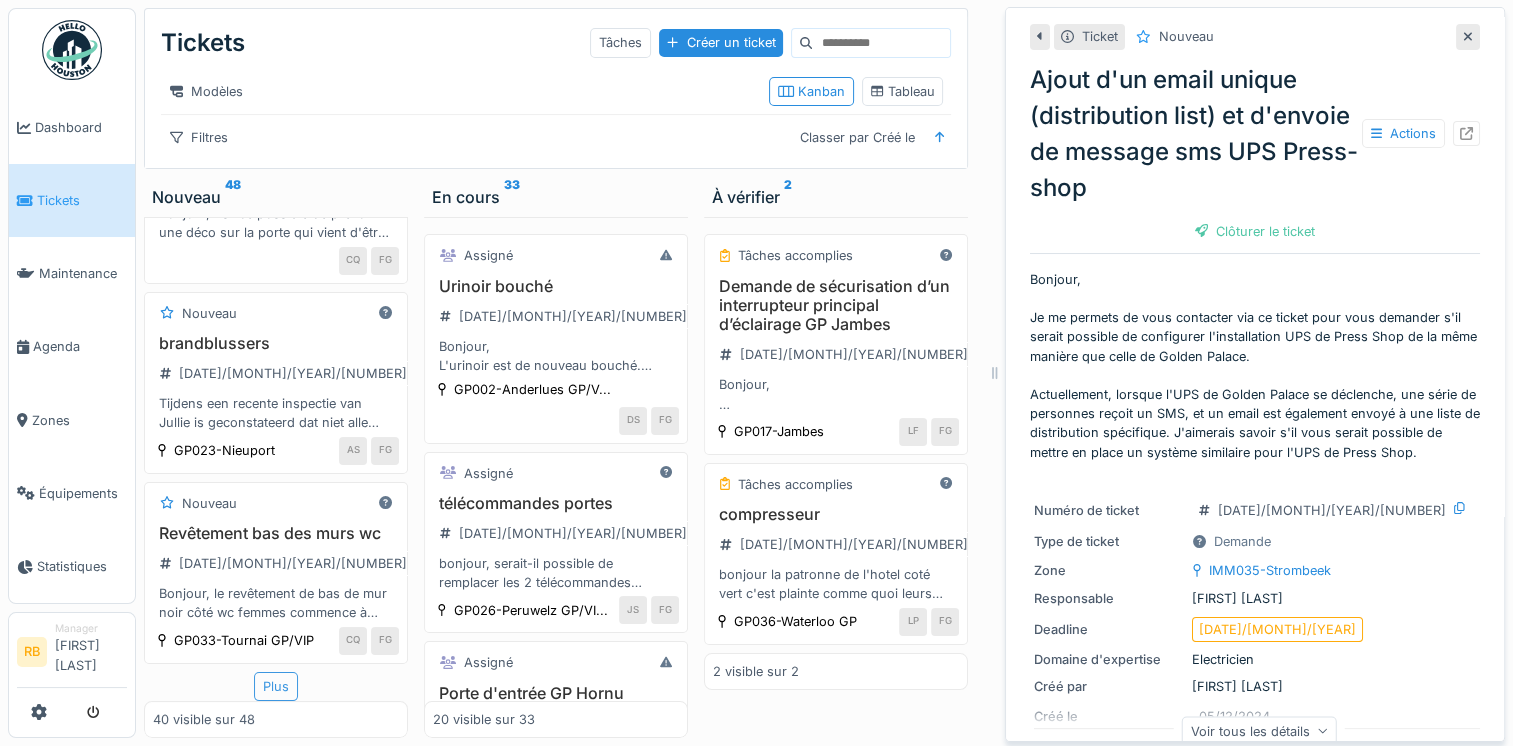 click on "Plus" at bounding box center (276, 686) 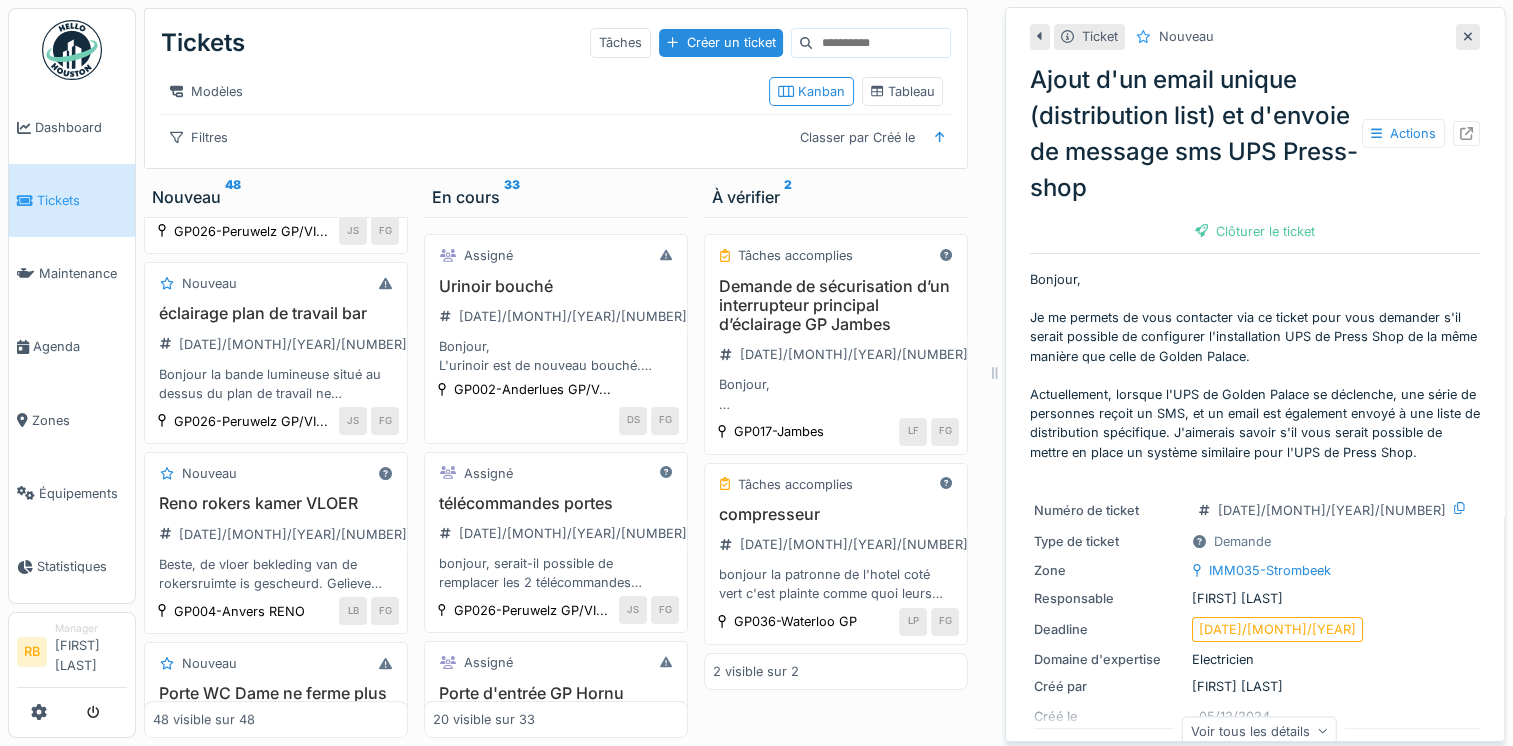 scroll, scrollTop: 0, scrollLeft: 0, axis: both 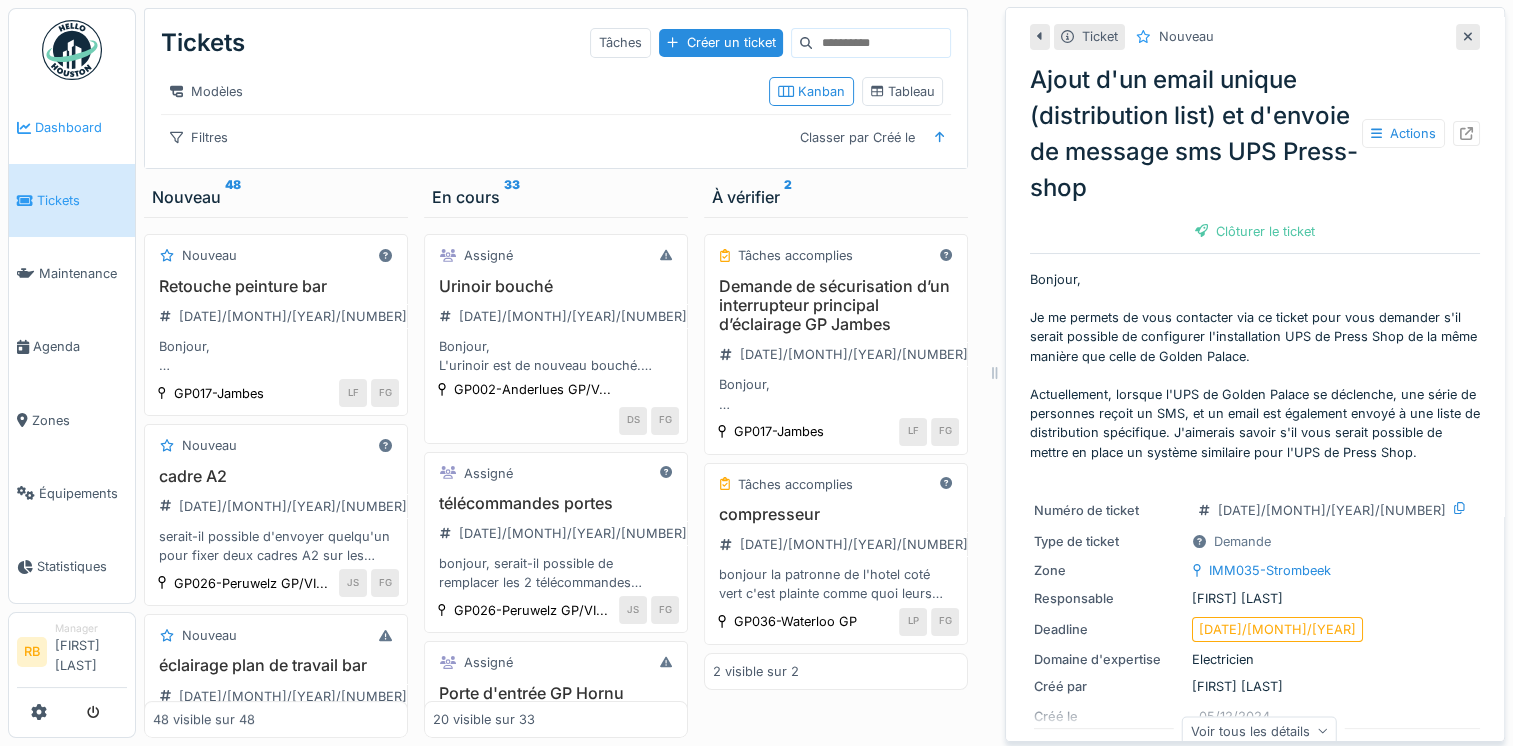 click on "Dashboard" at bounding box center (81, 127) 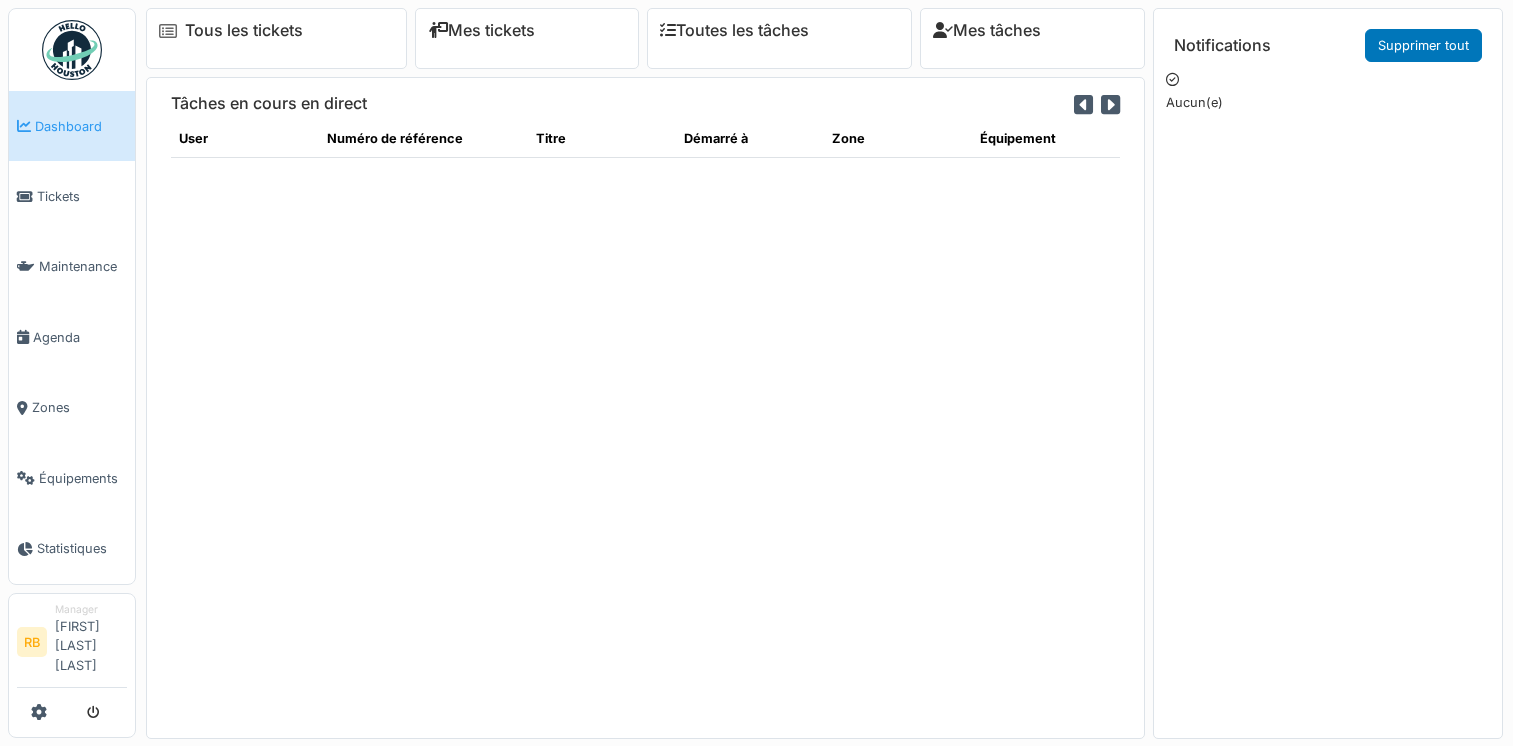 scroll, scrollTop: 0, scrollLeft: 0, axis: both 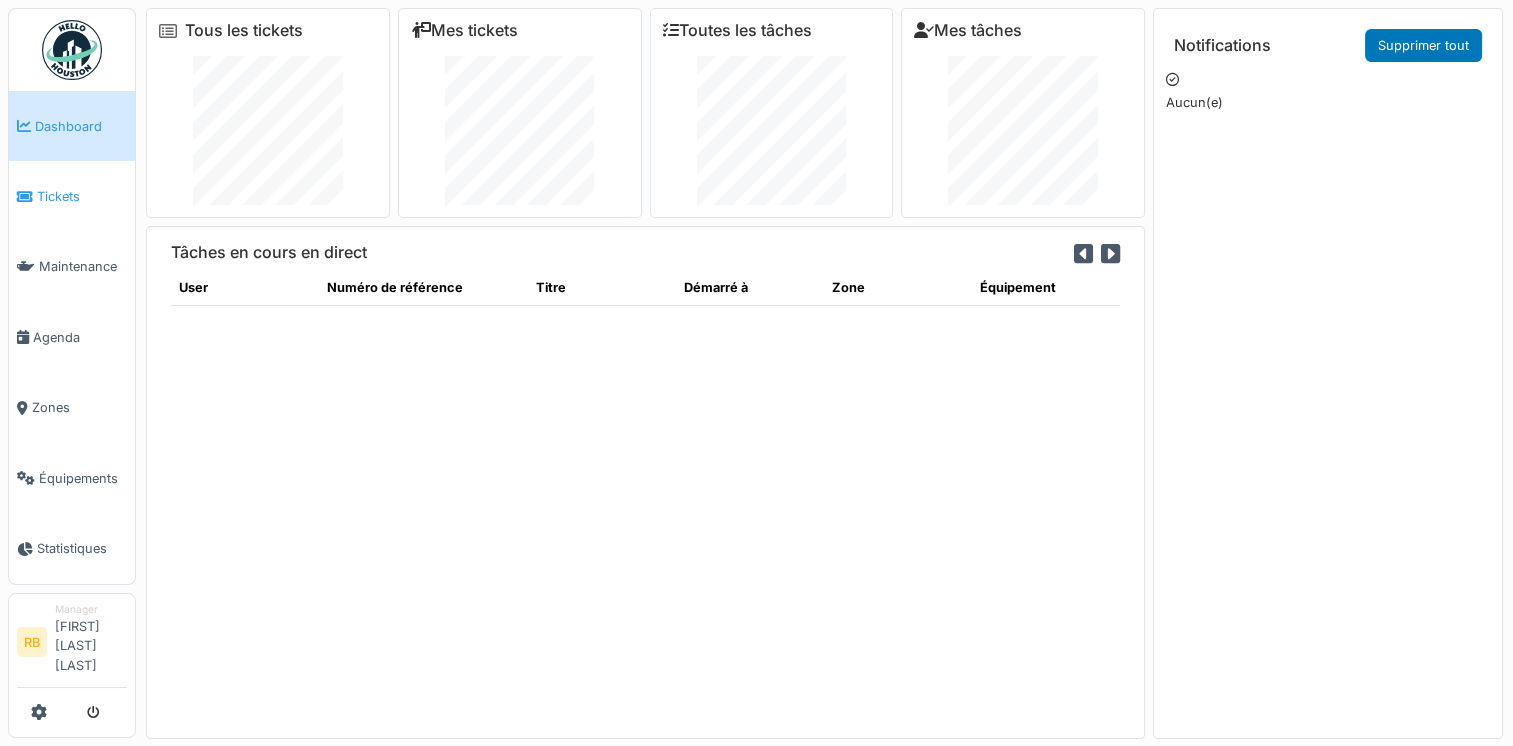 click on "Tickets" at bounding box center [82, 196] 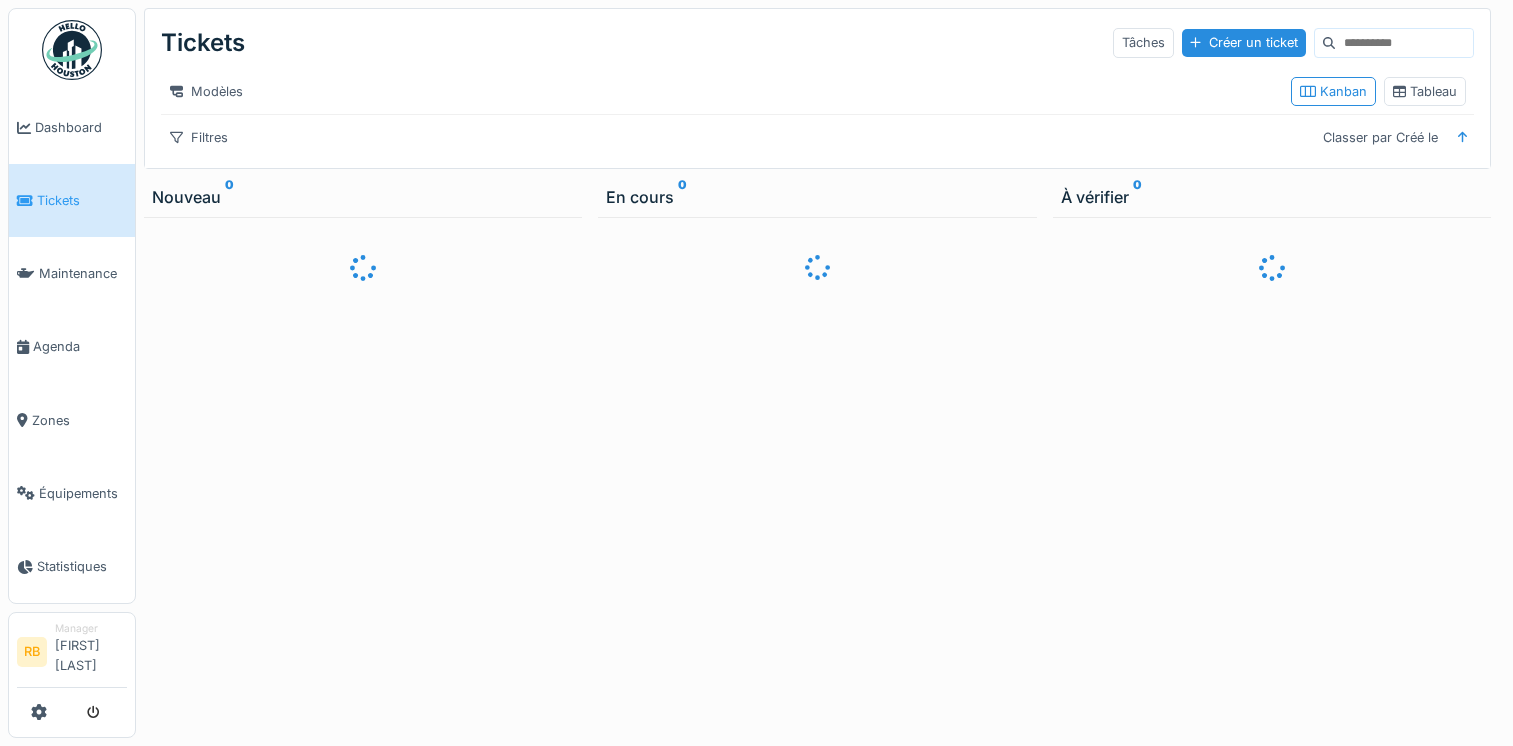 scroll, scrollTop: 0, scrollLeft: 0, axis: both 